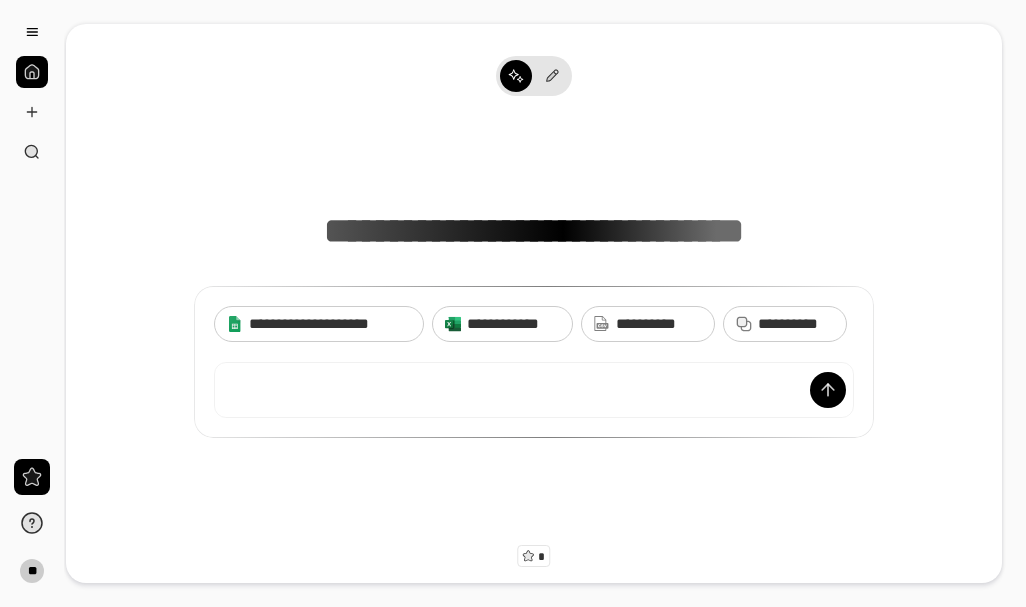 scroll, scrollTop: 0, scrollLeft: 0, axis: both 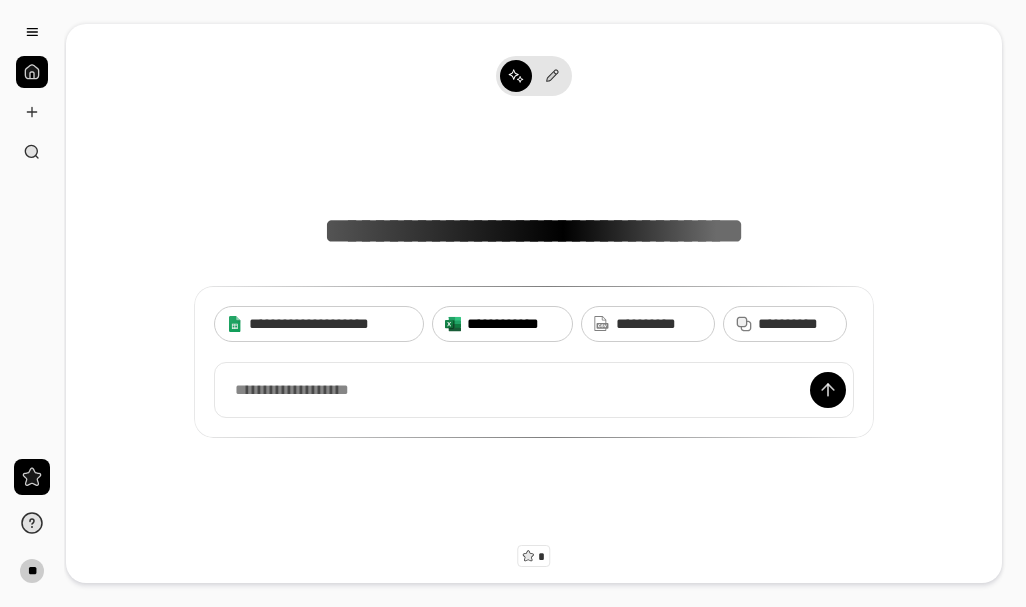 click on "**********" at bounding box center (513, 324) 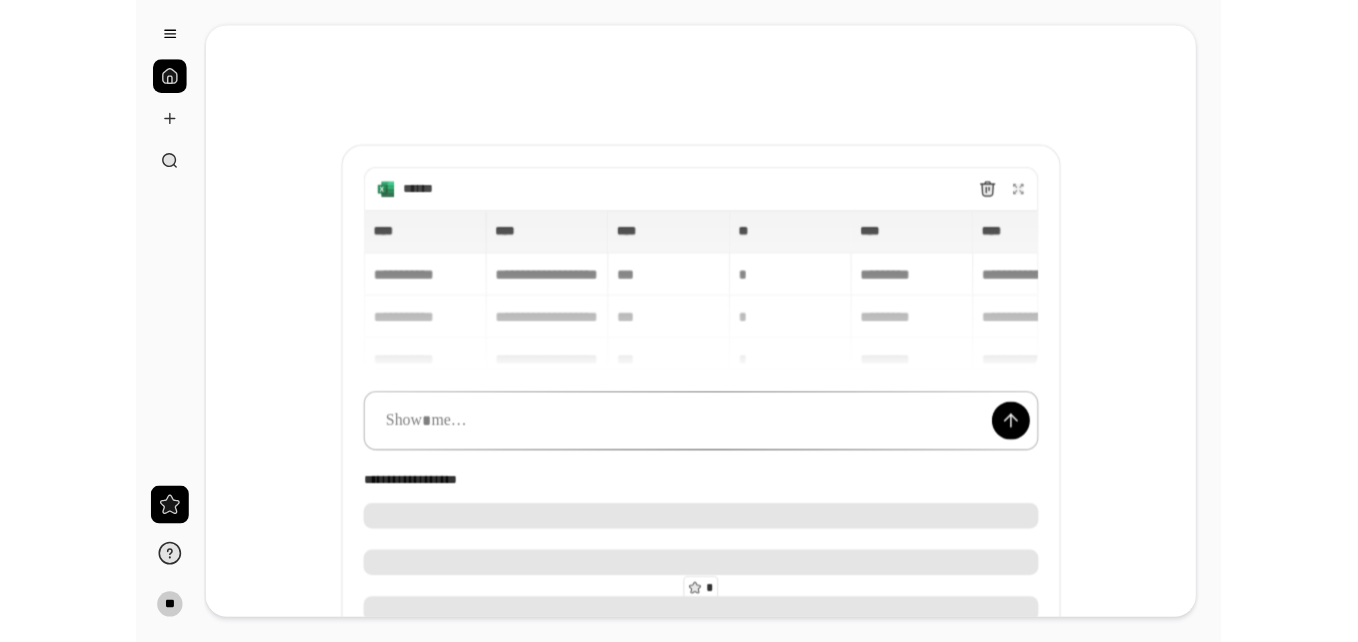 scroll, scrollTop: 100, scrollLeft: 0, axis: vertical 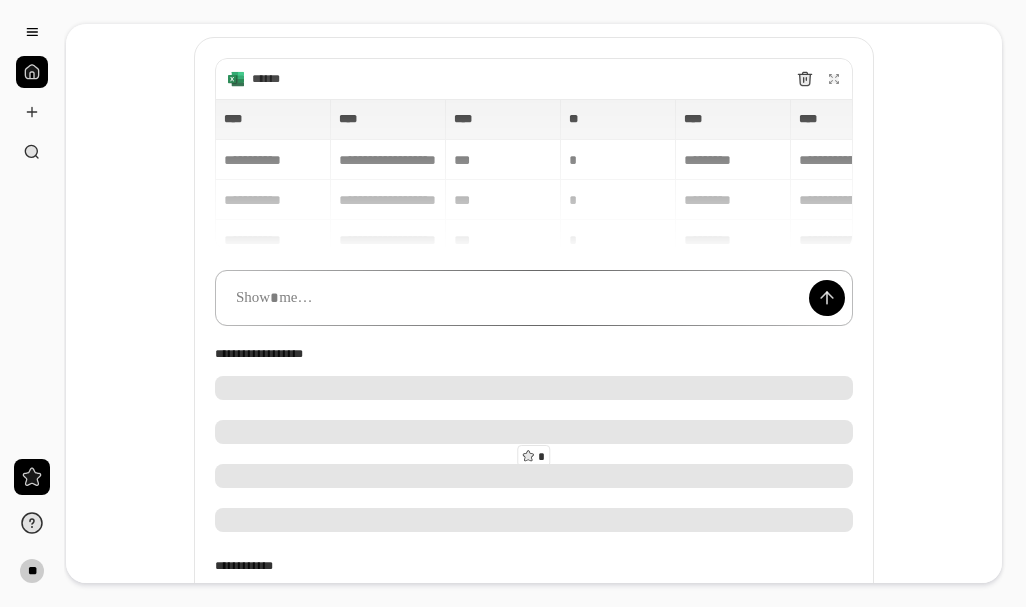 click at bounding box center (534, 298) 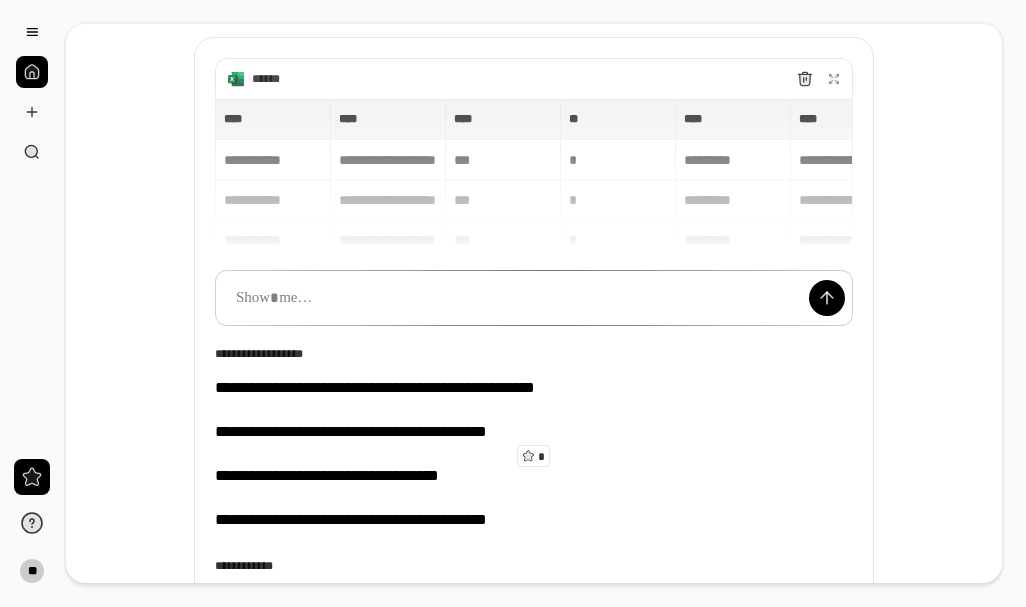 type 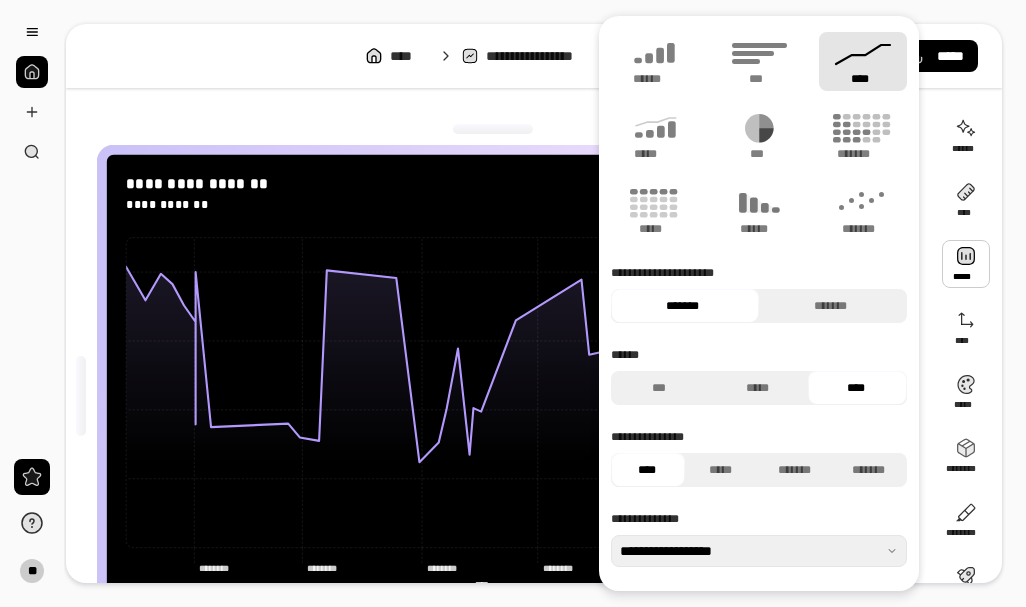 click at bounding box center [966, 264] 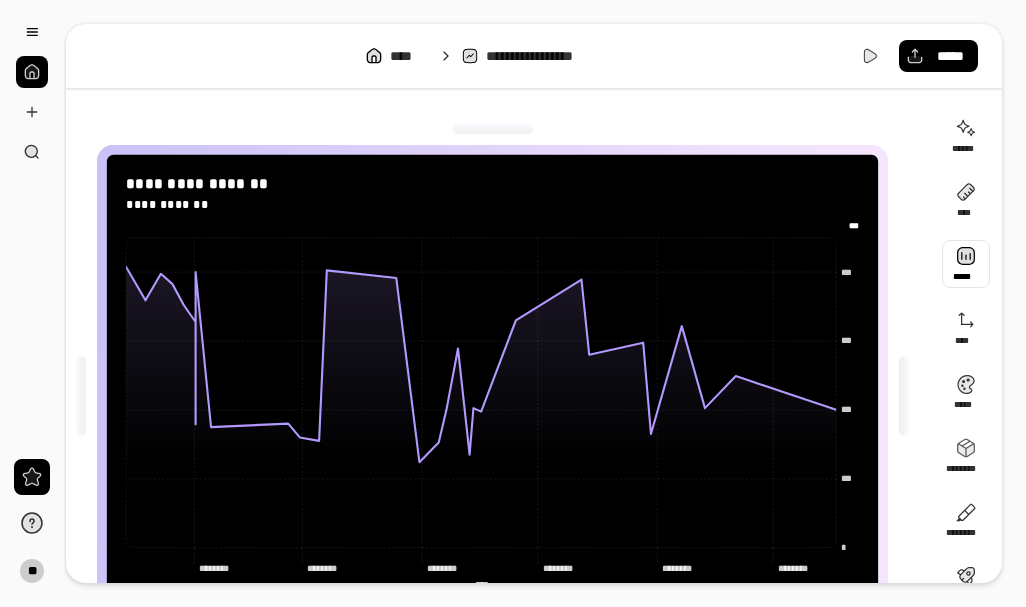 click at bounding box center (966, 264) 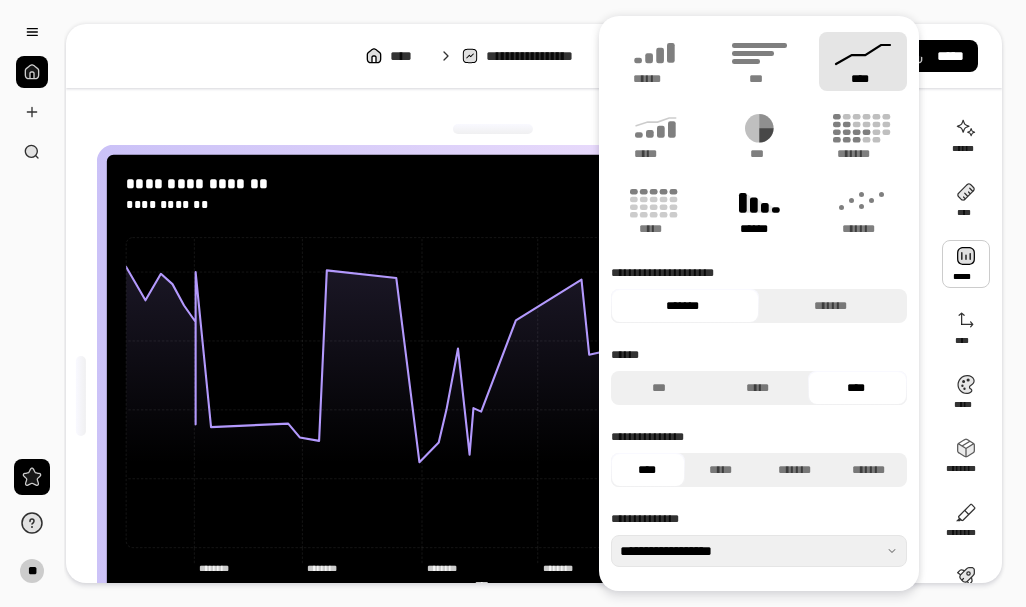click 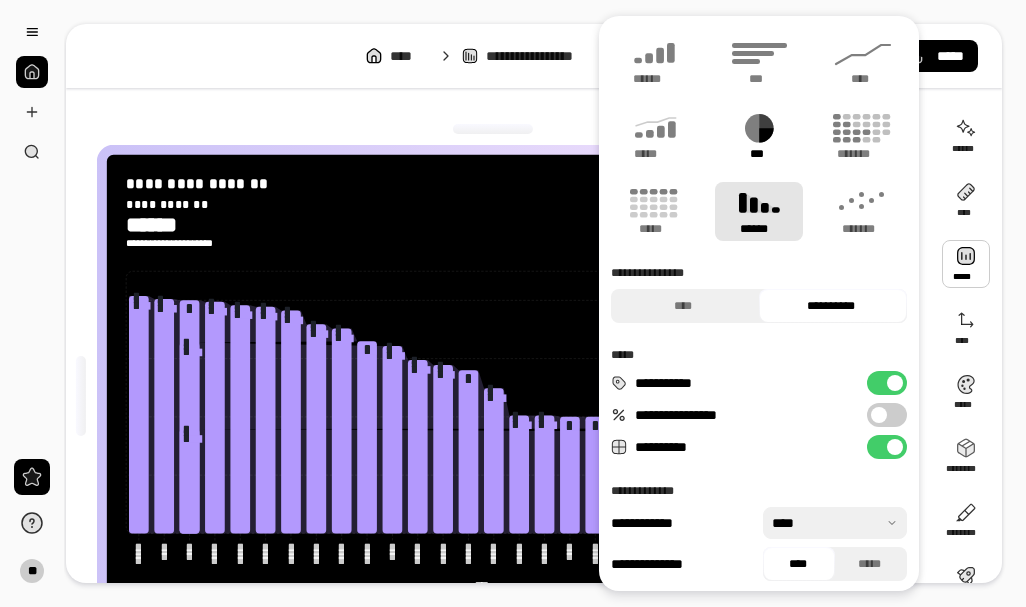 click 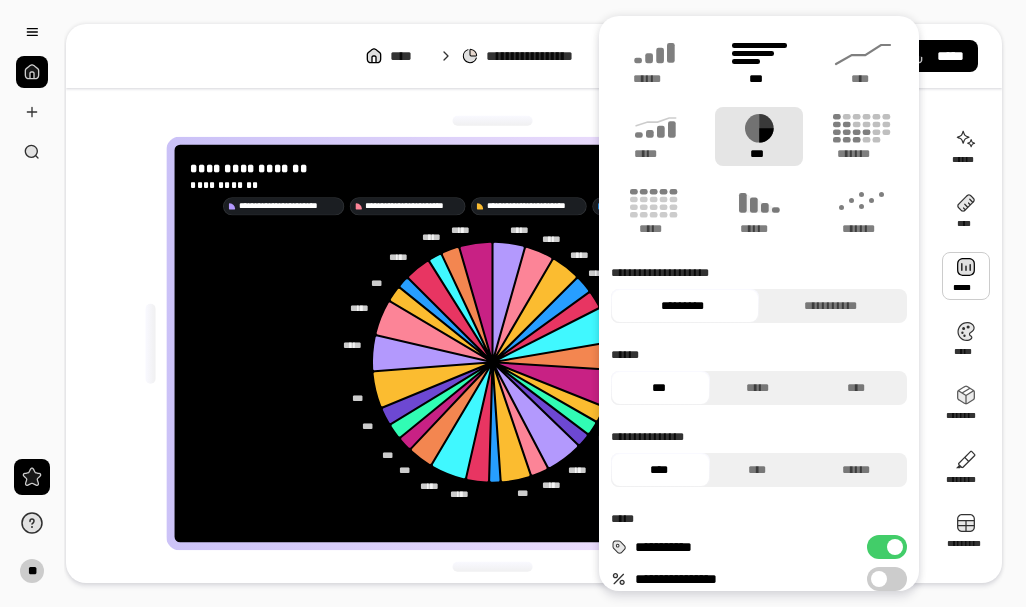 click 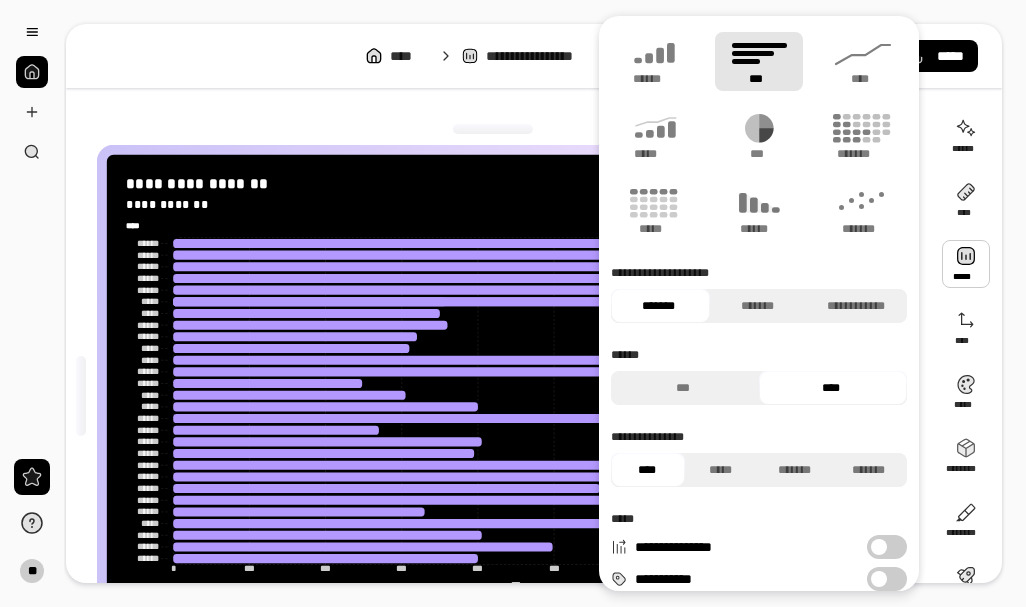 click on "**********" at bounding box center [545, 303] 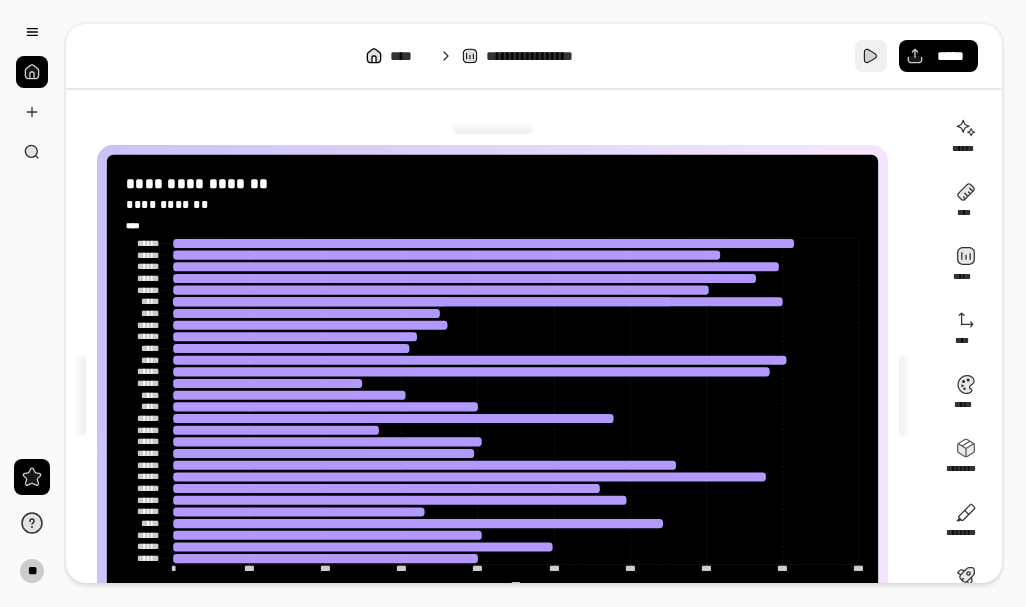 click at bounding box center [871, 56] 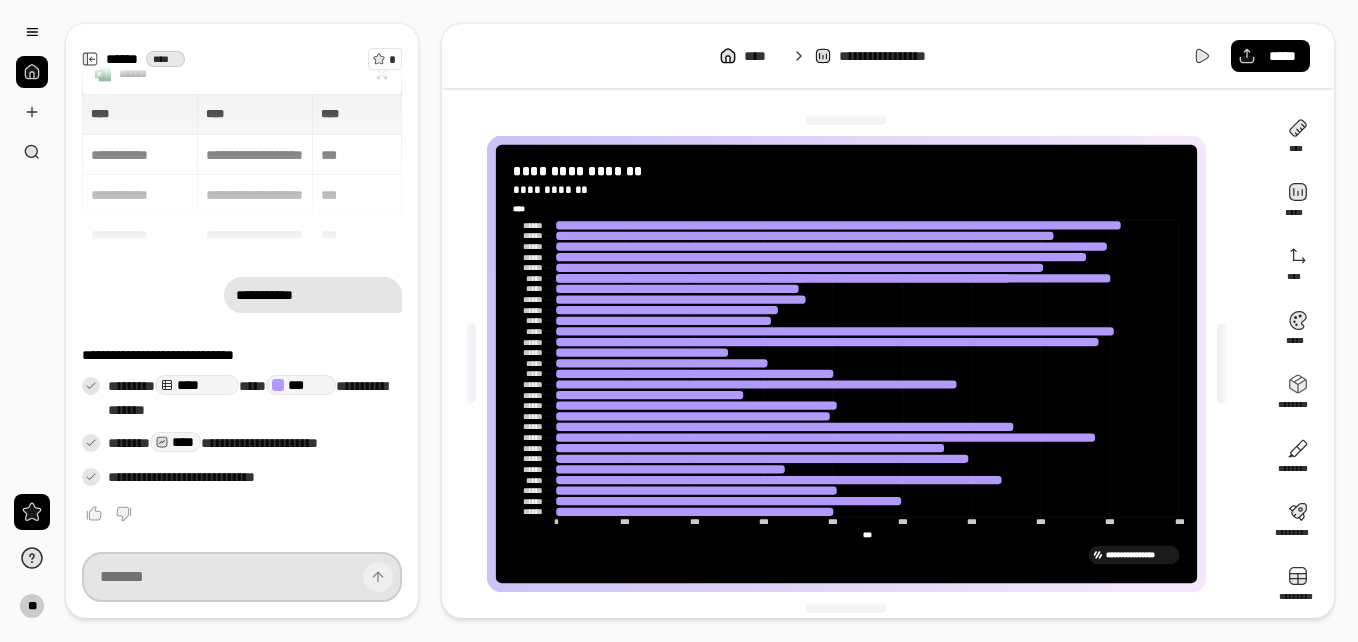 click at bounding box center (242, 577) 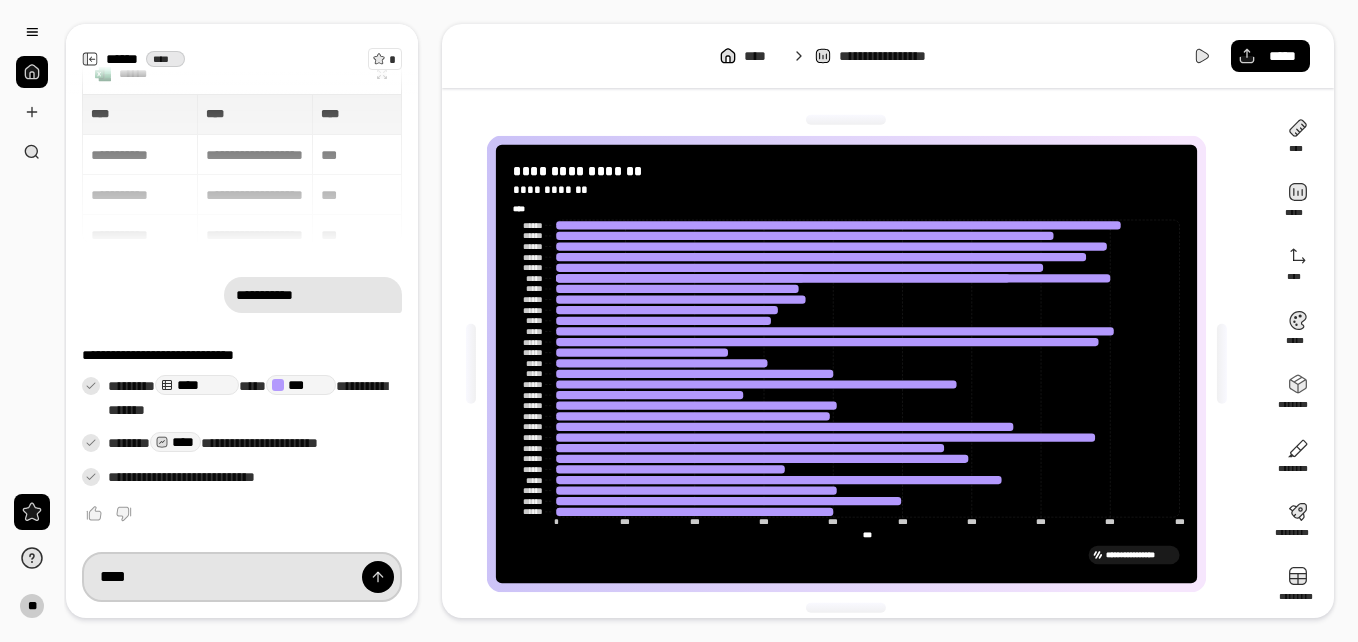 type on "****" 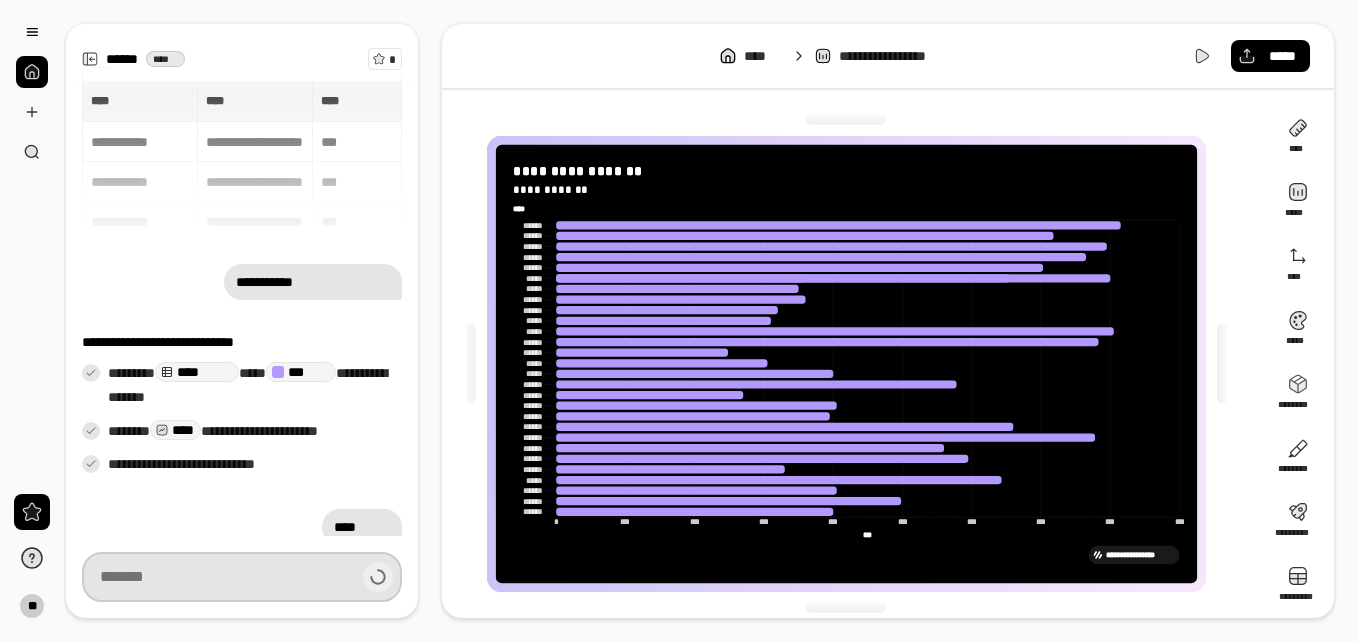scroll, scrollTop: 17, scrollLeft: 0, axis: vertical 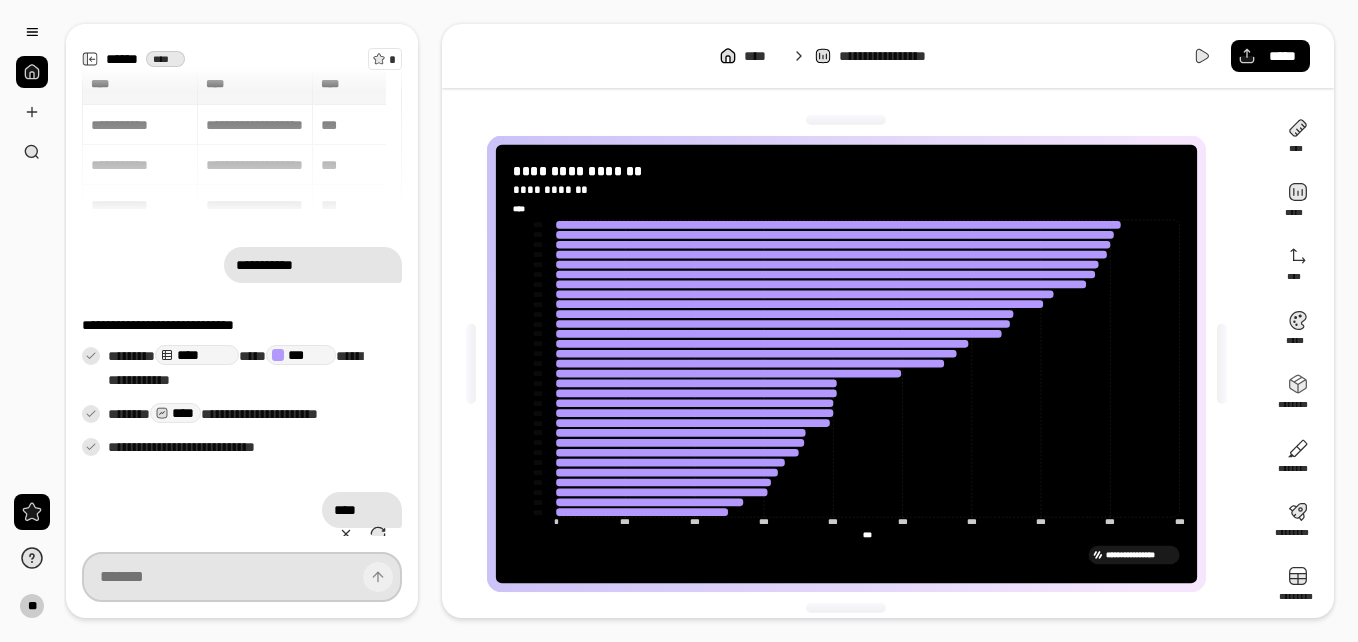 type on "****" 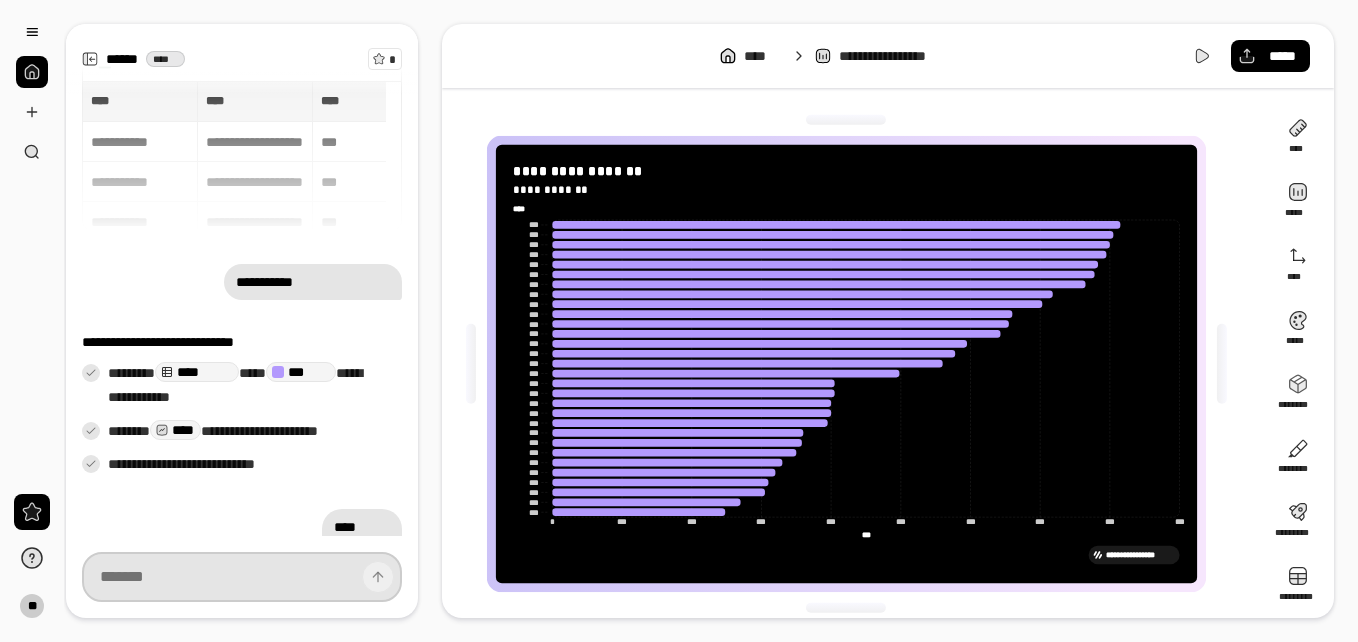 scroll, scrollTop: 218, scrollLeft: 0, axis: vertical 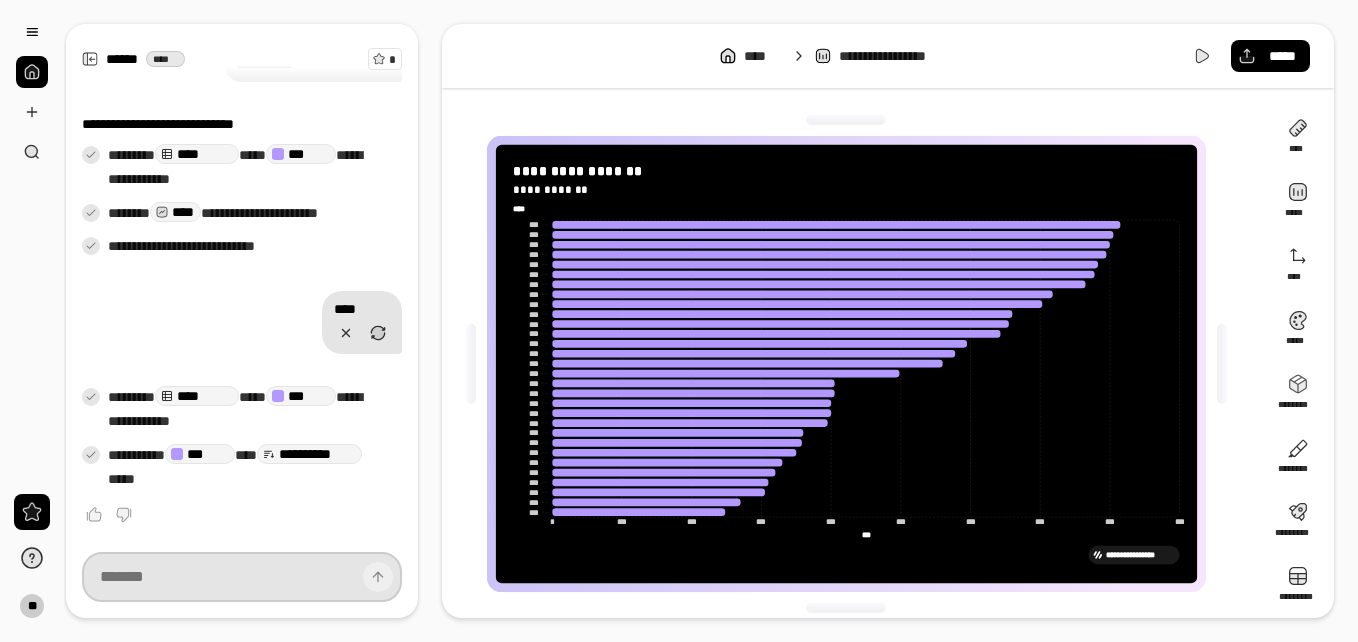 click at bounding box center (242, 577) 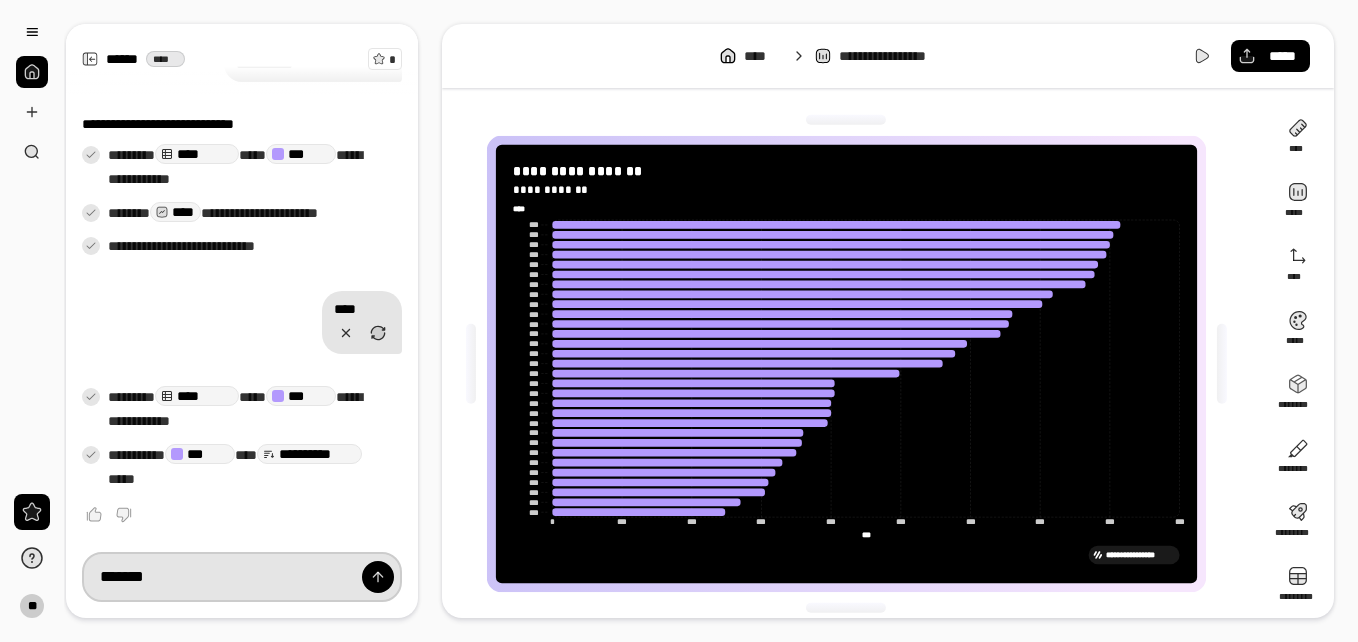 type on "*******" 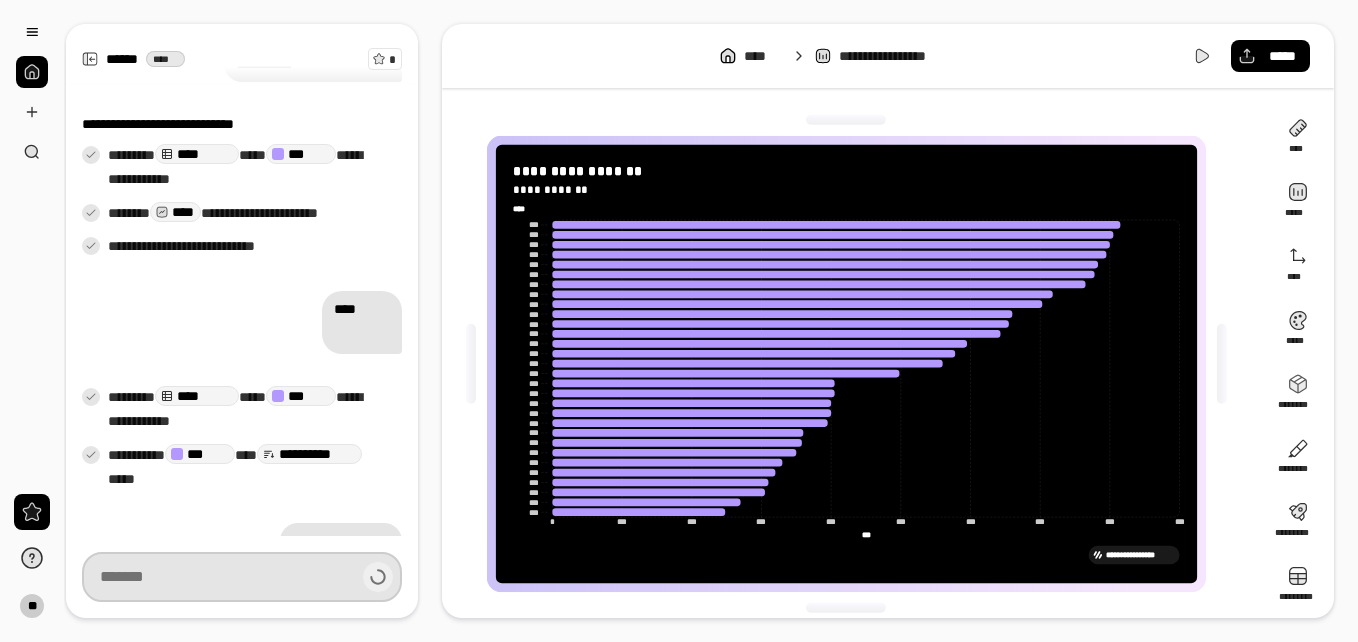 scroll, scrollTop: 222, scrollLeft: 0, axis: vertical 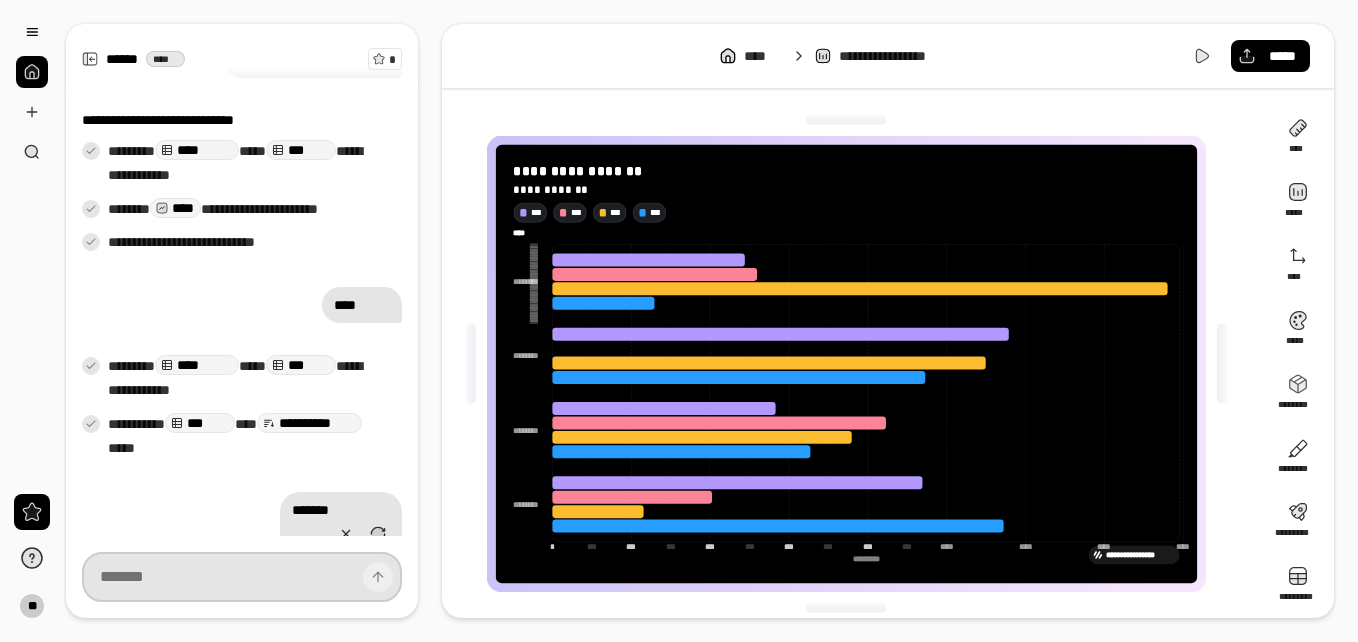 type 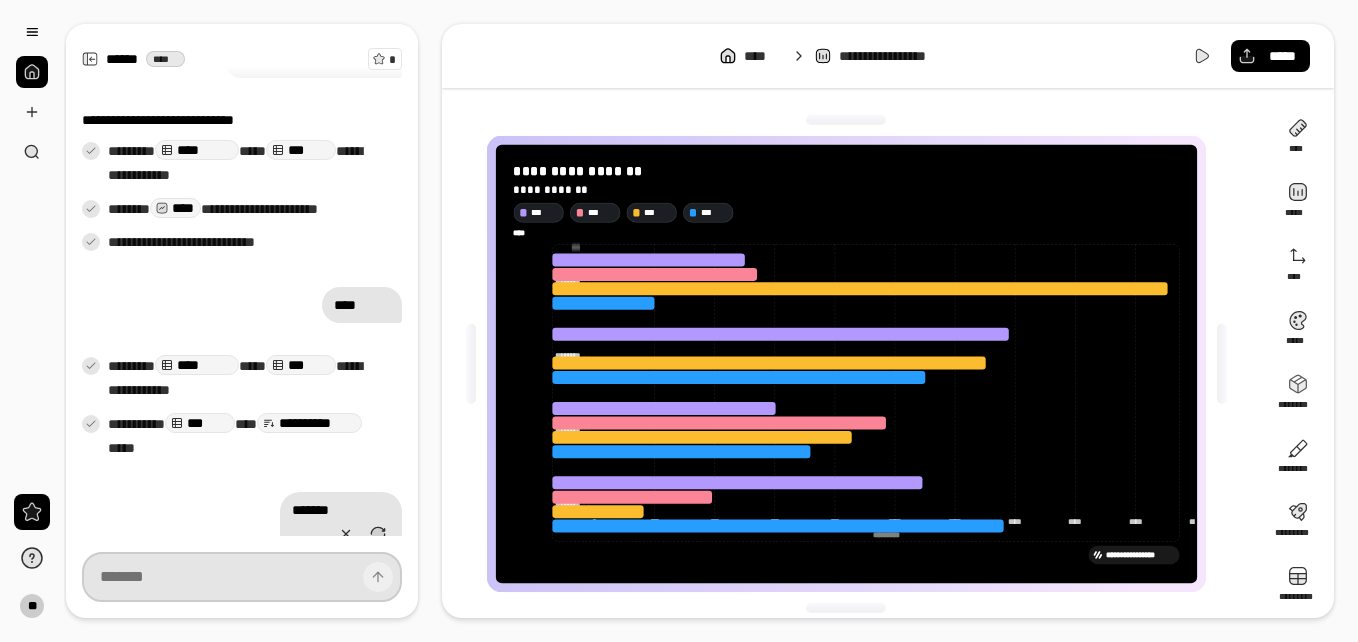 scroll, scrollTop: 447, scrollLeft: 0, axis: vertical 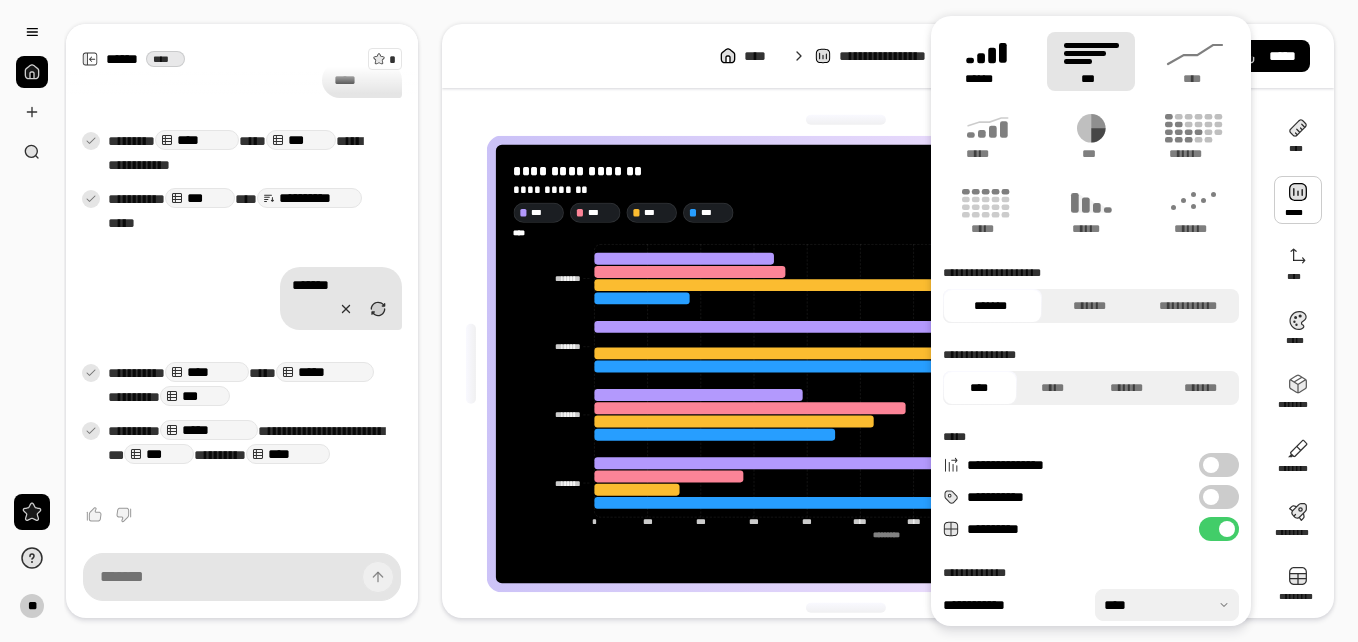 click 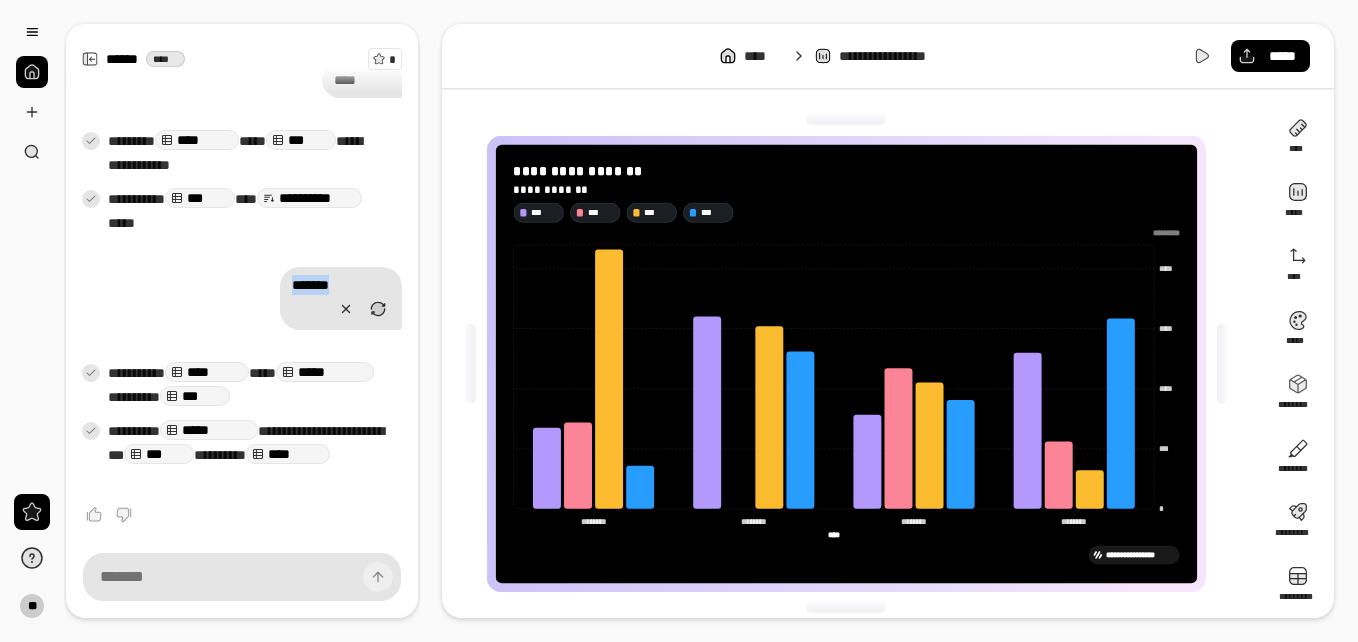 drag, startPoint x: 280, startPoint y: 282, endPoint x: 405, endPoint y: 287, distance: 125.09996 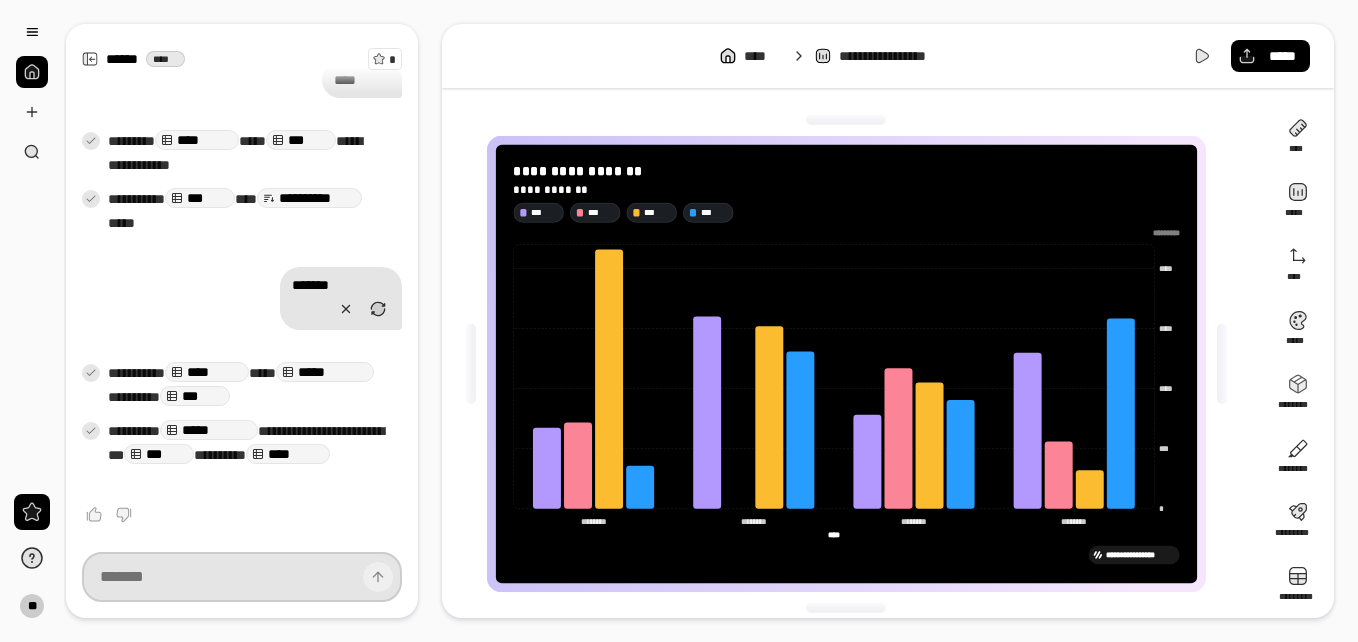 click at bounding box center (242, 577) 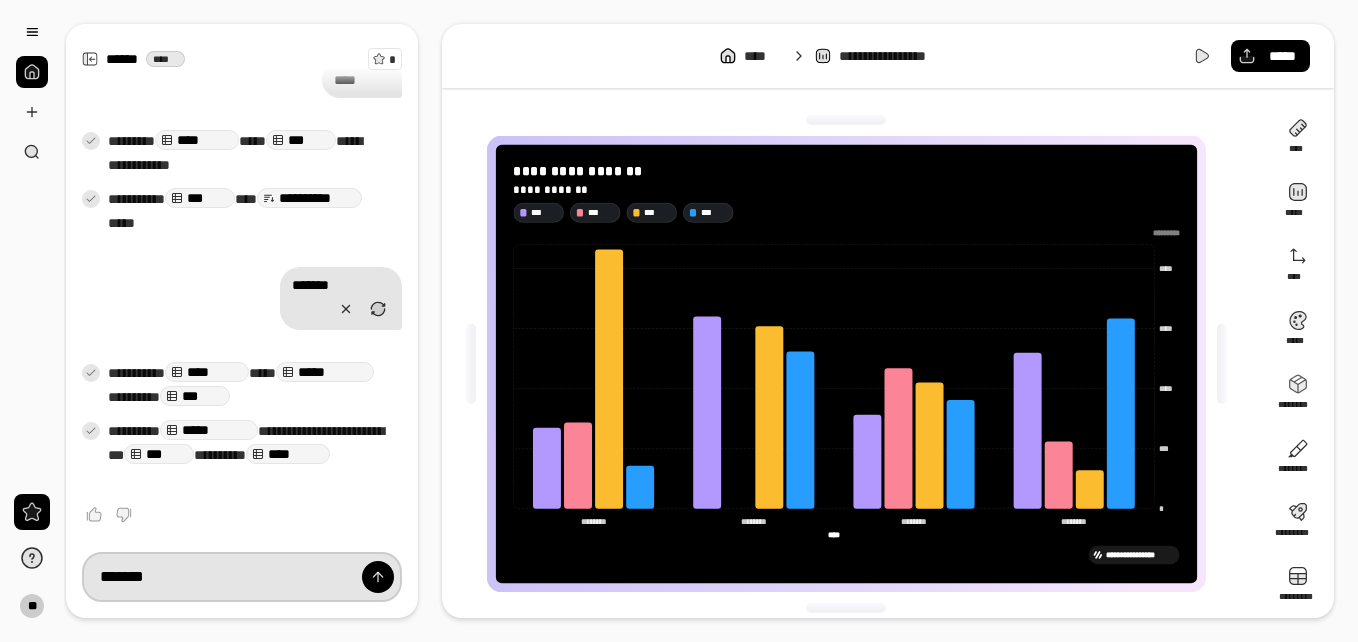 drag, startPoint x: 139, startPoint y: 574, endPoint x: 161, endPoint y: 573, distance: 22.022715 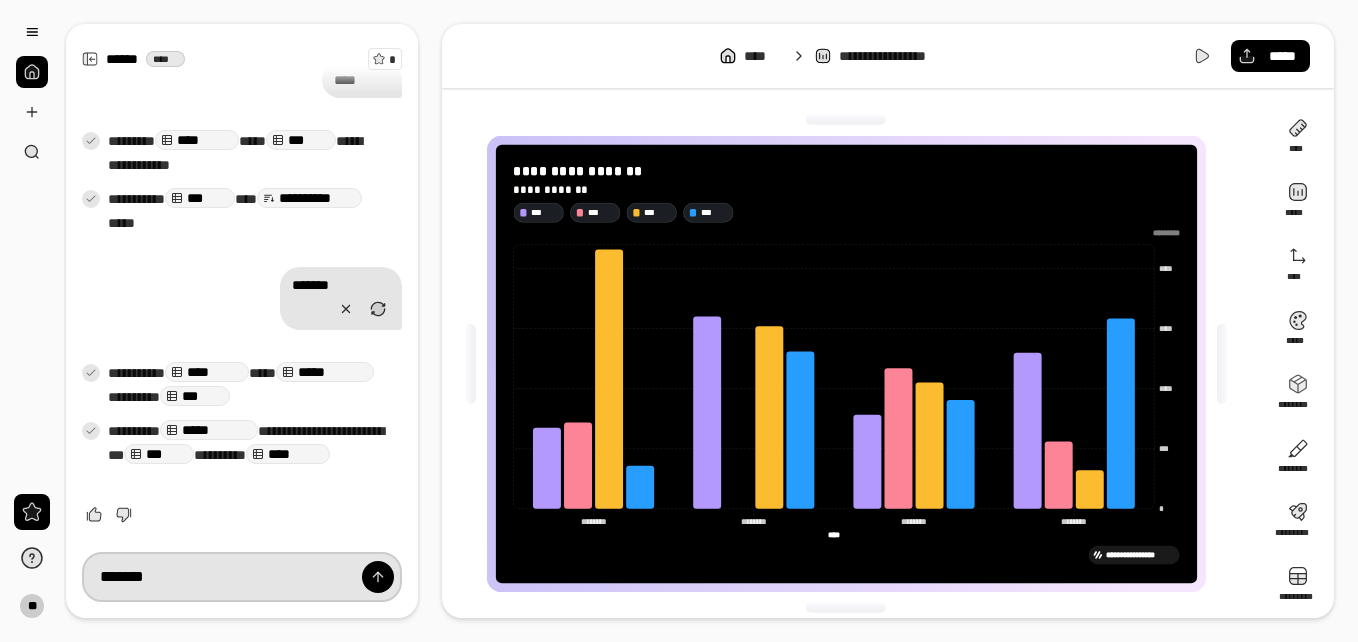 type on "*******" 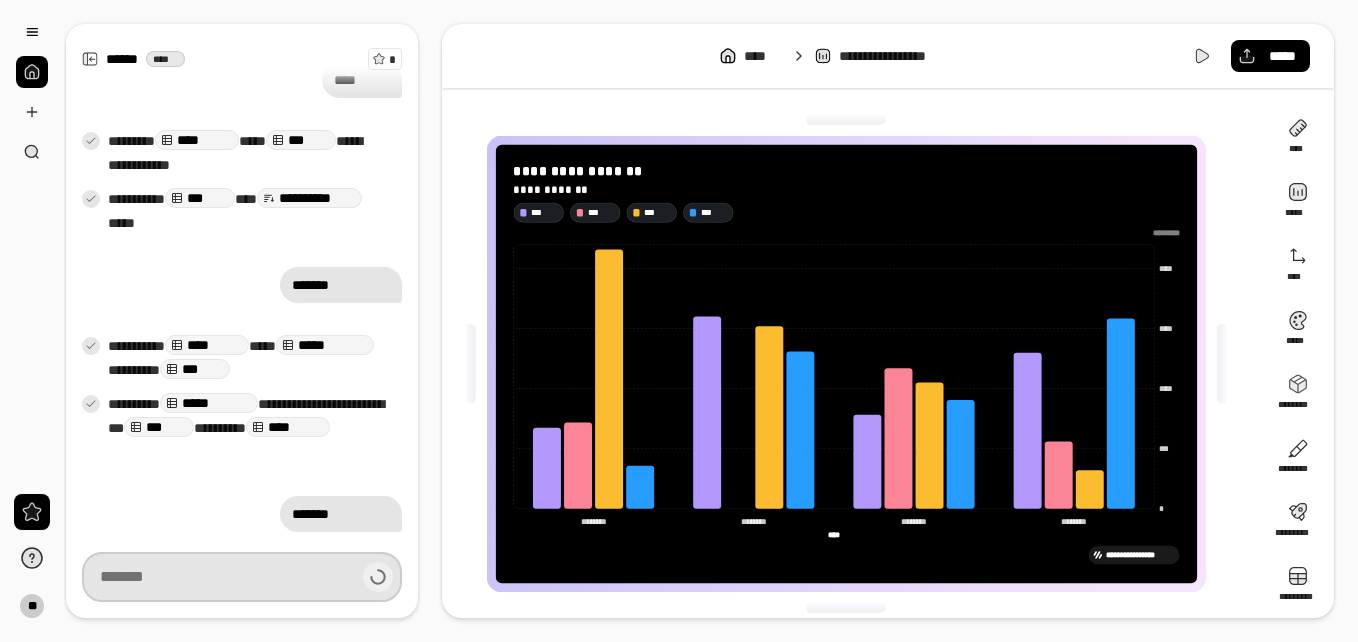 scroll, scrollTop: 451, scrollLeft: 0, axis: vertical 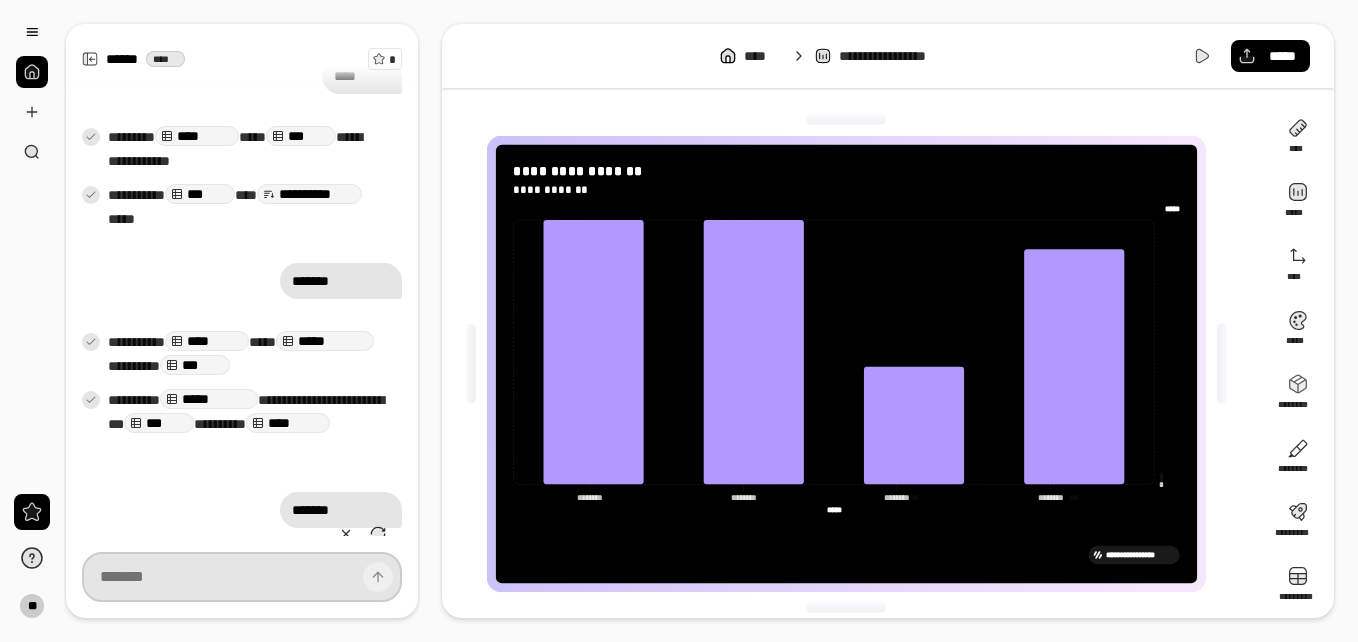 type on "*****" 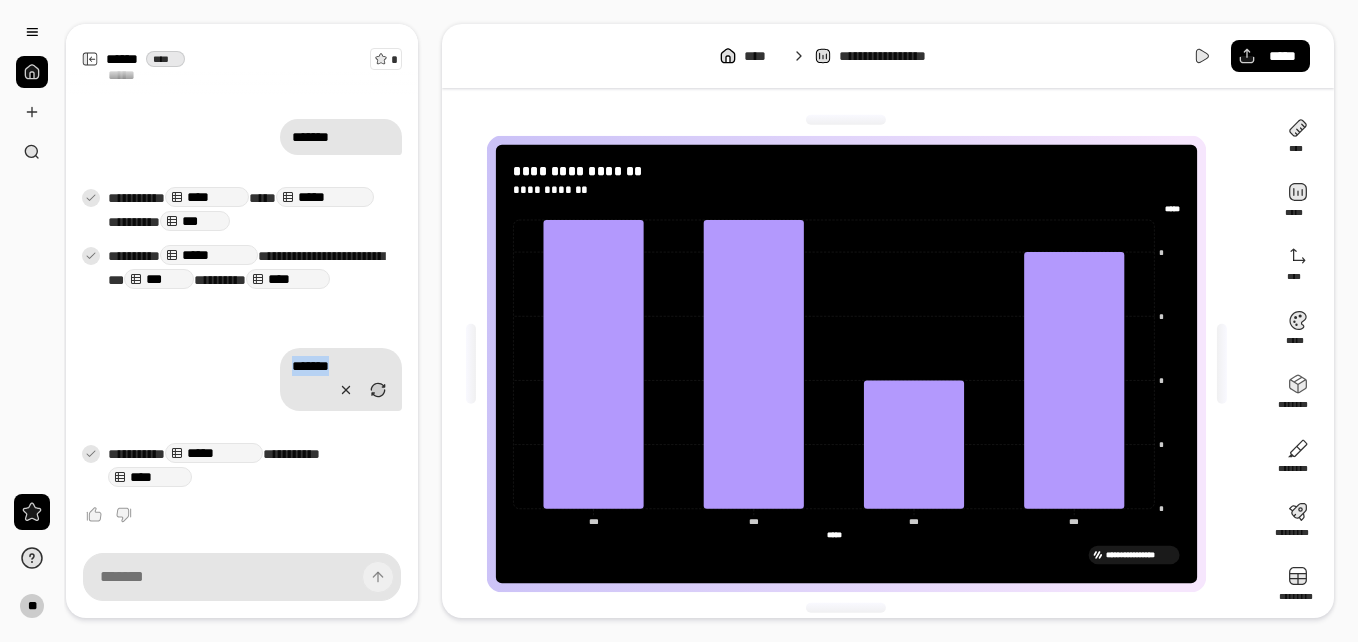 drag, startPoint x: 278, startPoint y: 362, endPoint x: 382, endPoint y: 363, distance: 104.00481 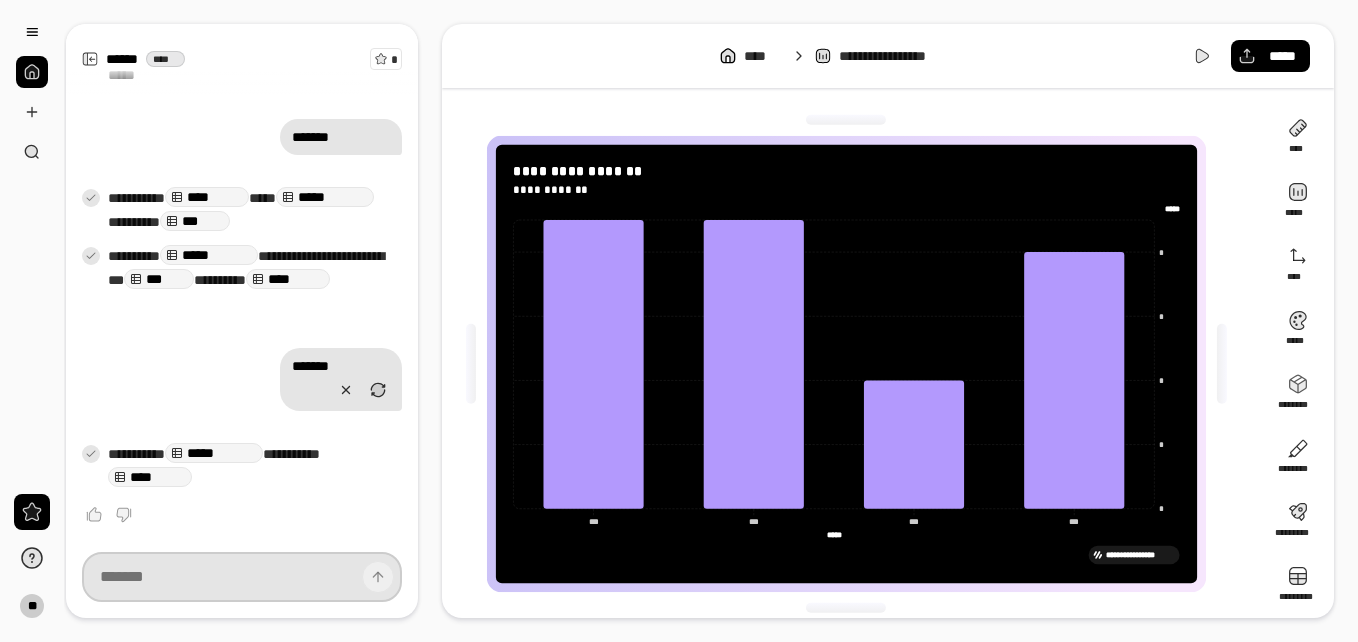 click at bounding box center (242, 577) 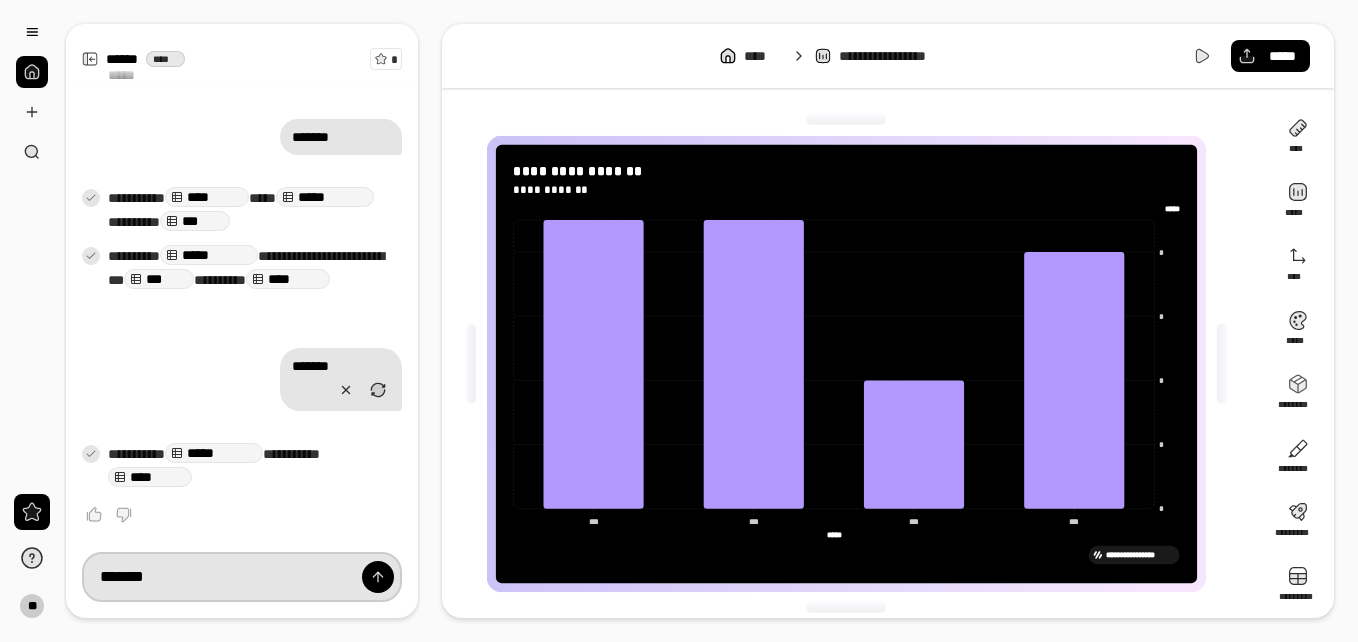 click on "*******" at bounding box center [242, 577] 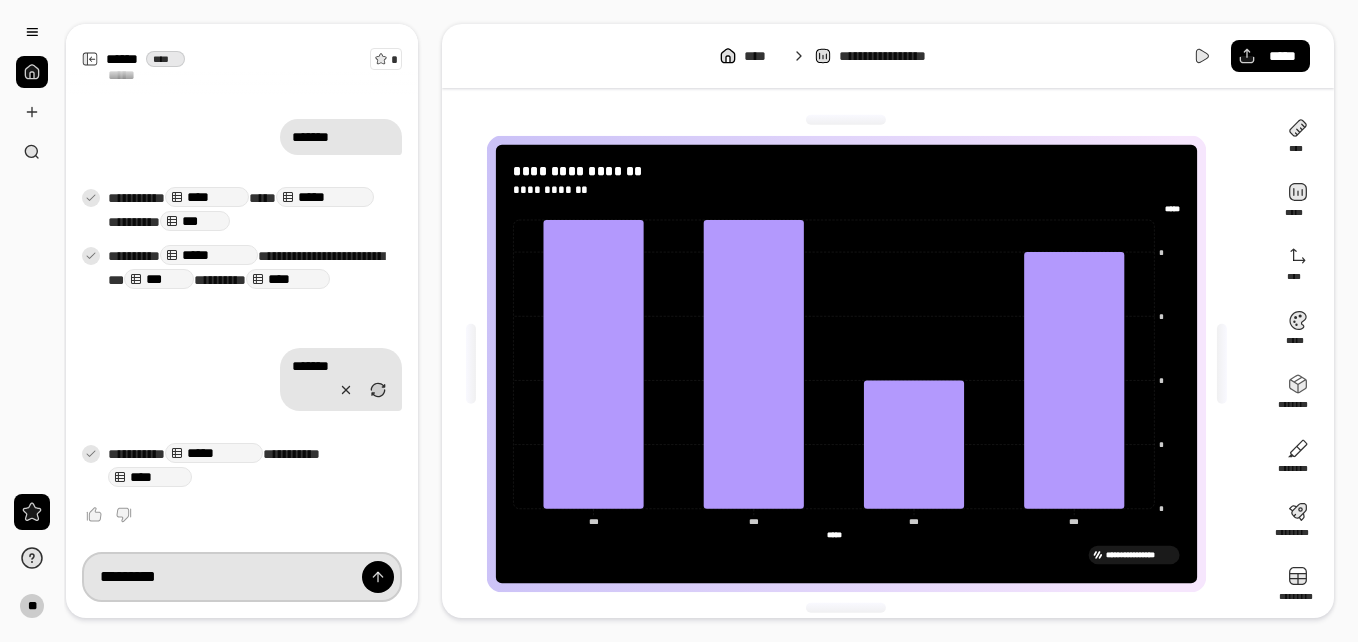 type on "*********" 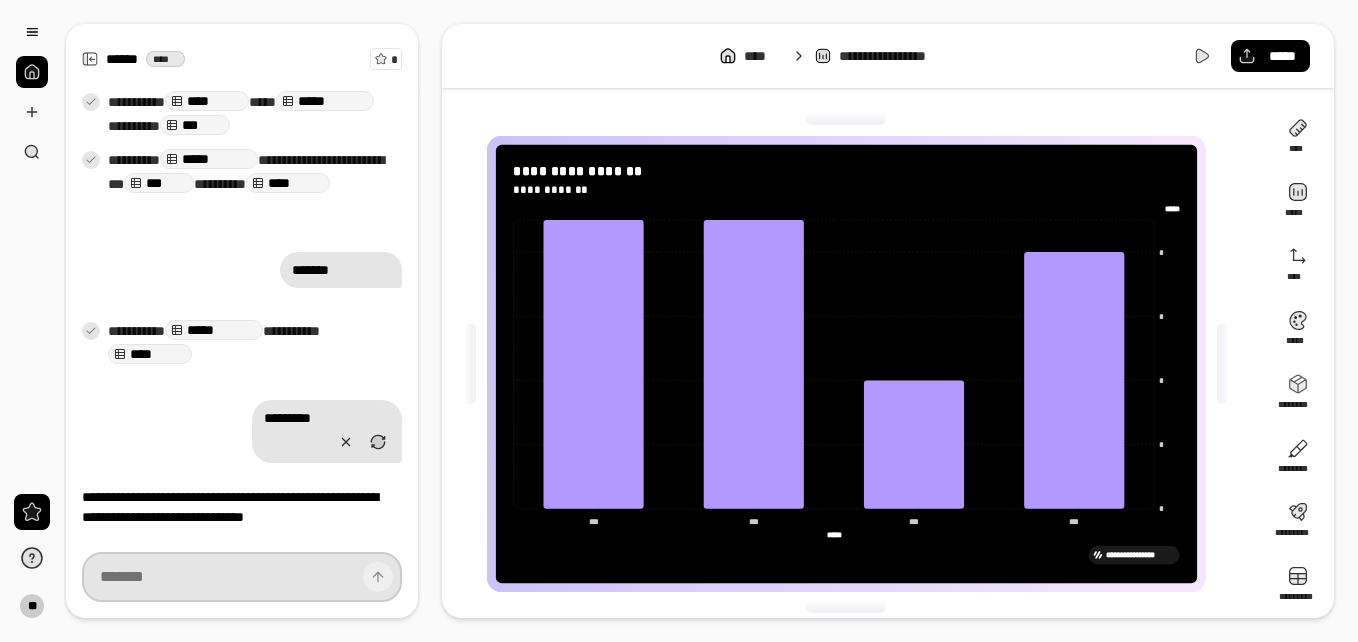 scroll, scrollTop: 747, scrollLeft: 0, axis: vertical 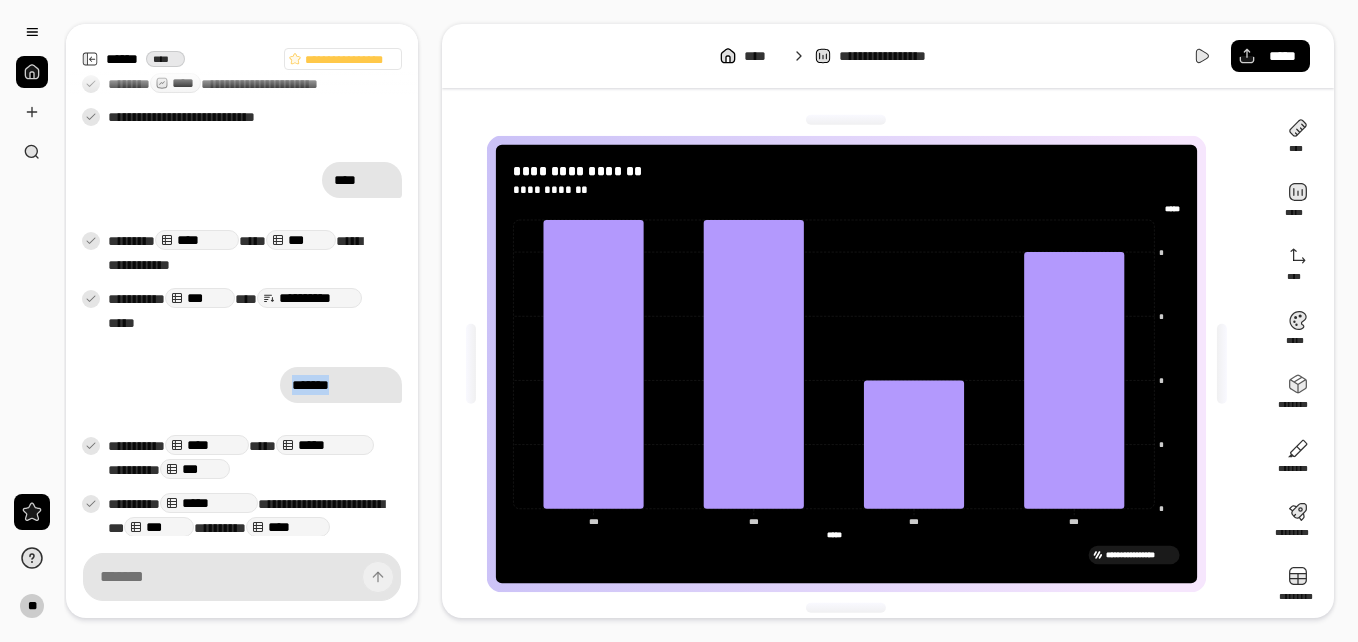 drag, startPoint x: 278, startPoint y: 382, endPoint x: 391, endPoint y: 377, distance: 113.110565 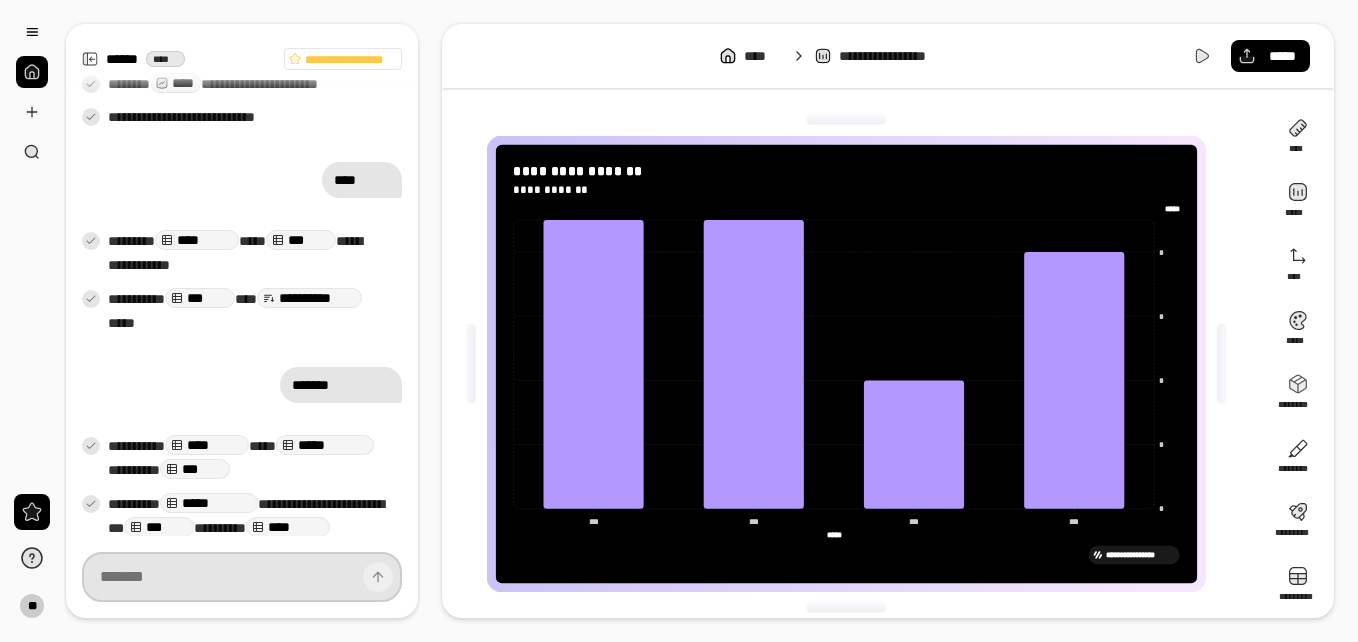 click at bounding box center (242, 577) 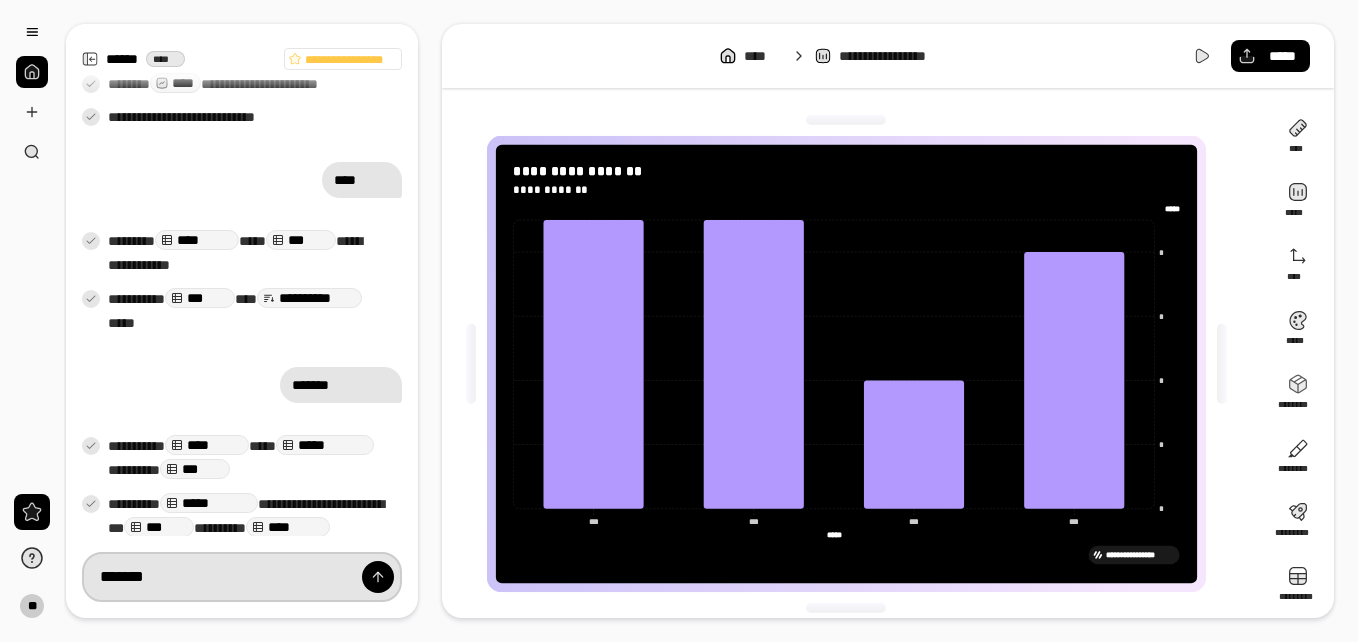 click on "*******" at bounding box center [242, 577] 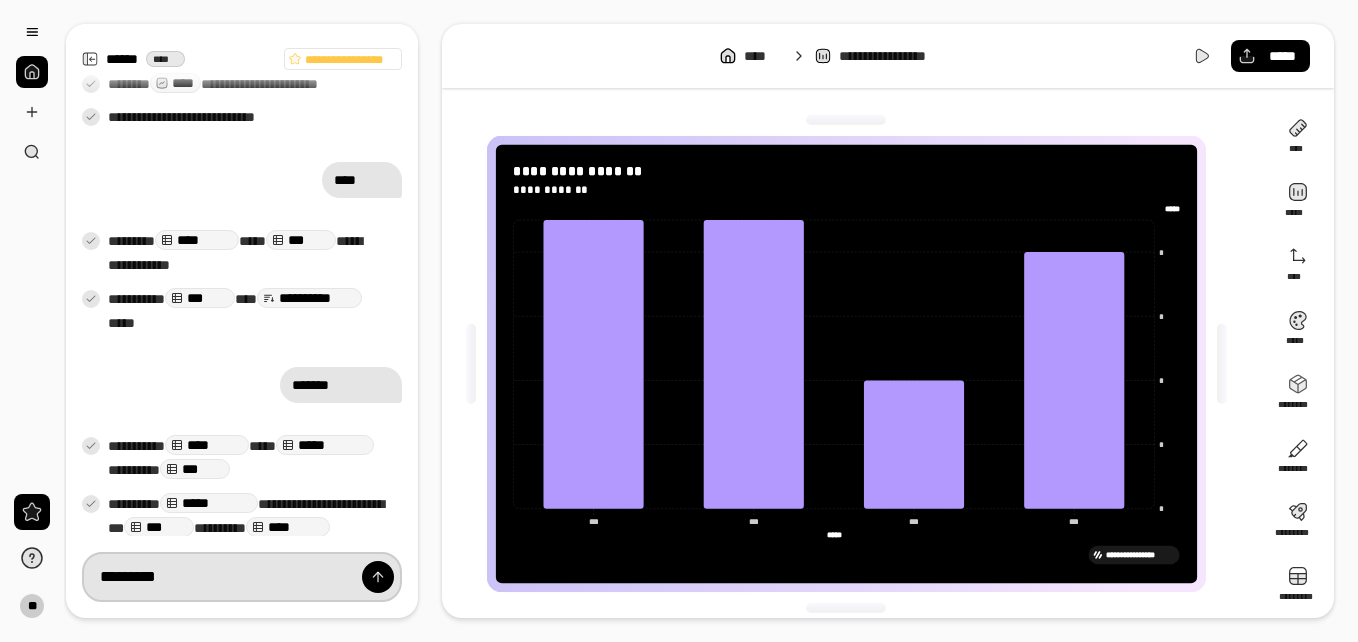 type on "*********" 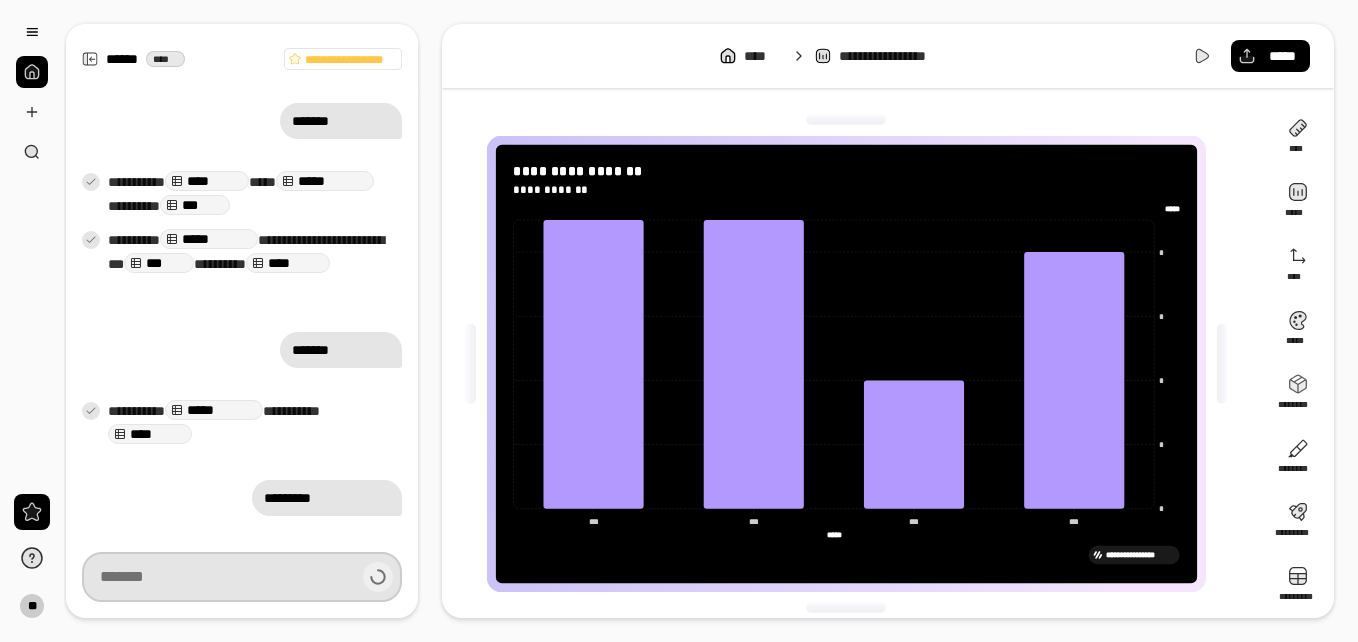 scroll, scrollTop: 743, scrollLeft: 0, axis: vertical 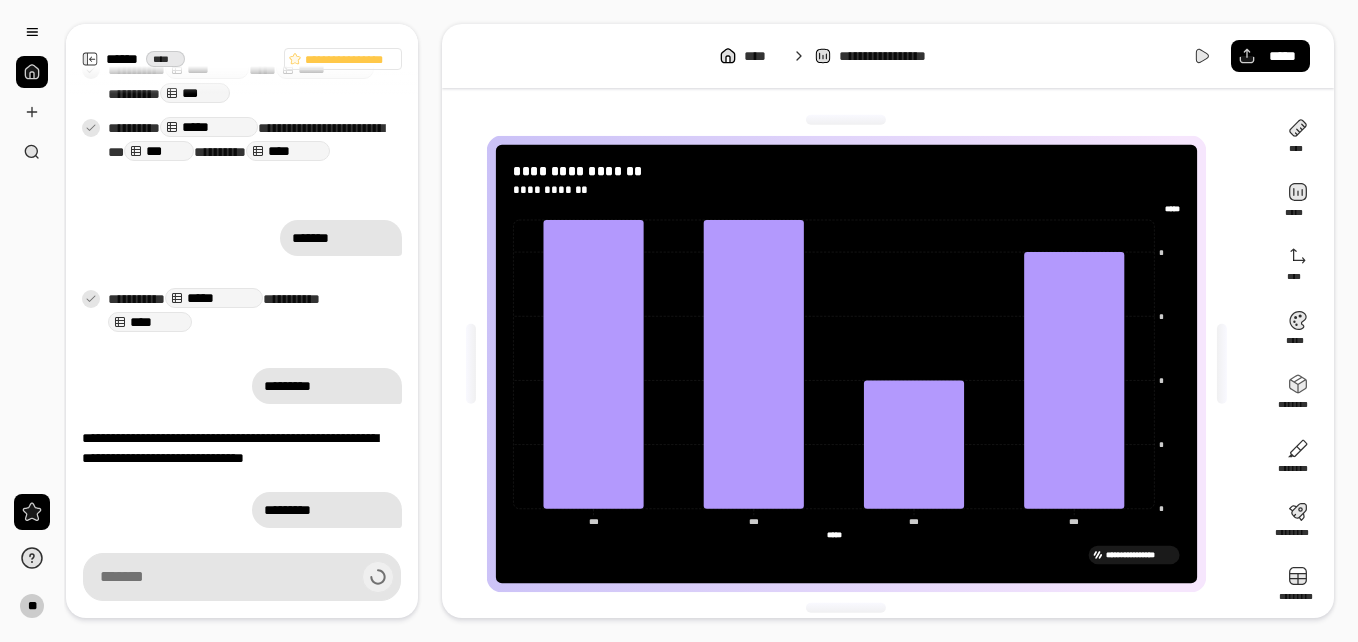 type on "*********" 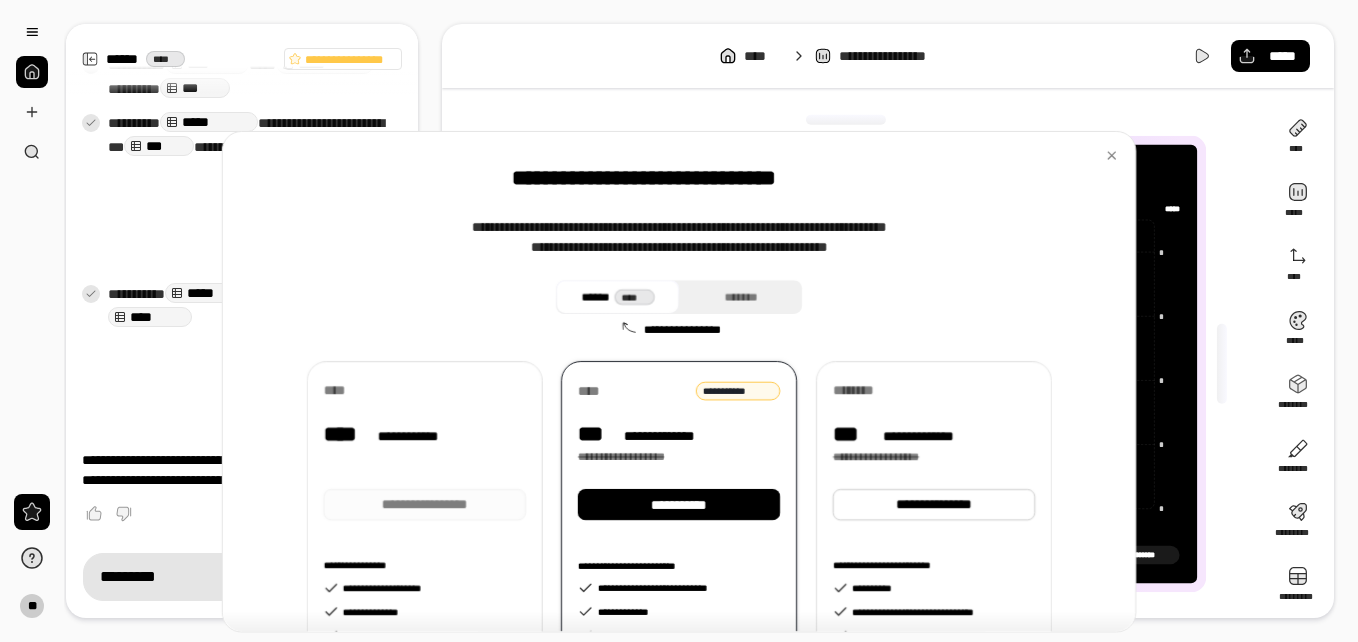 scroll, scrollTop: 747, scrollLeft: 0, axis: vertical 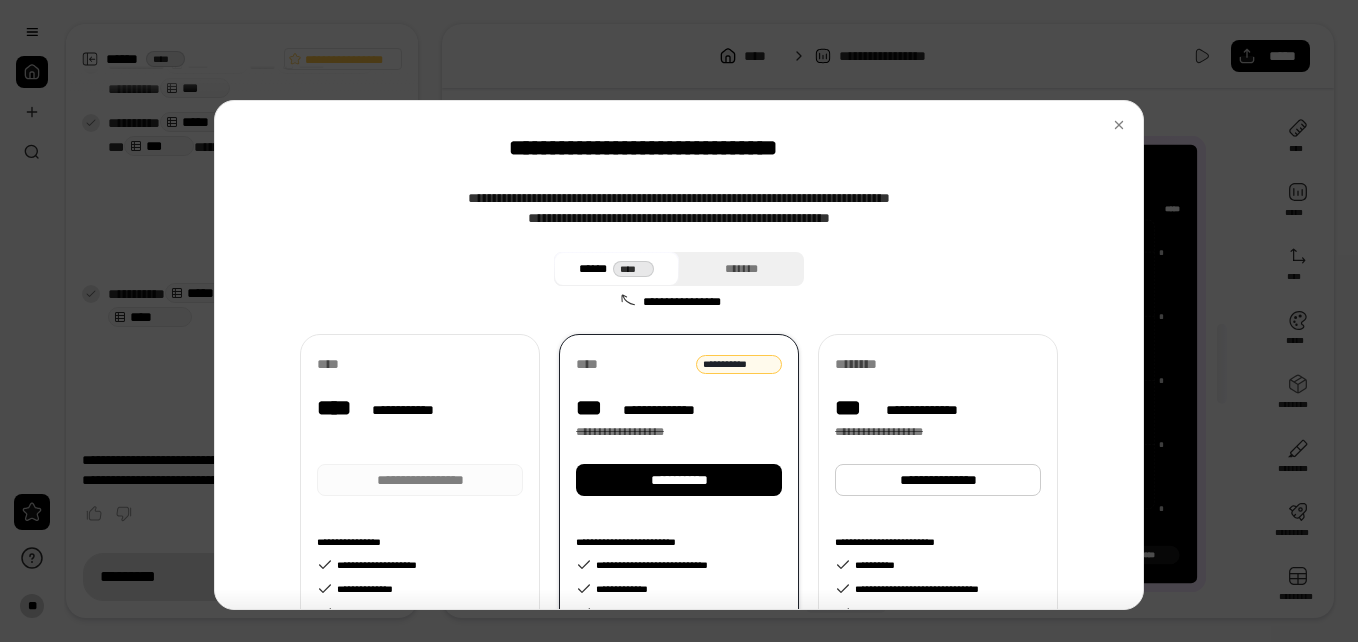 click at bounding box center [420, 430] 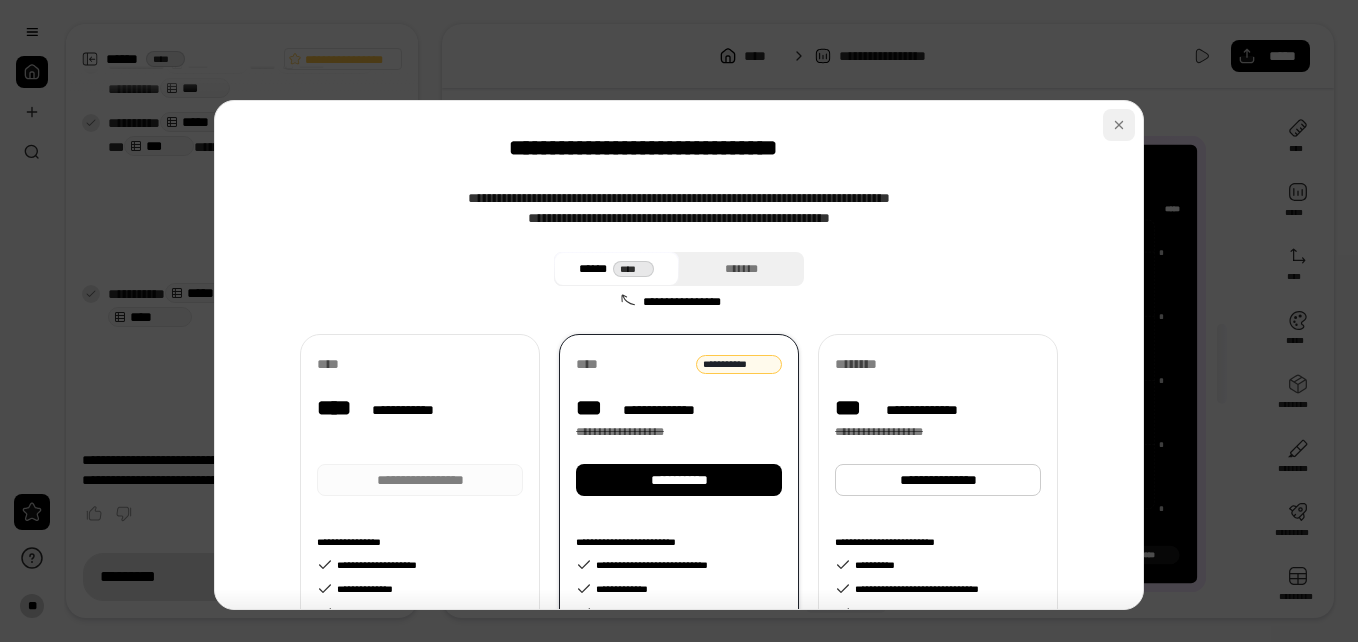 click at bounding box center [1119, 125] 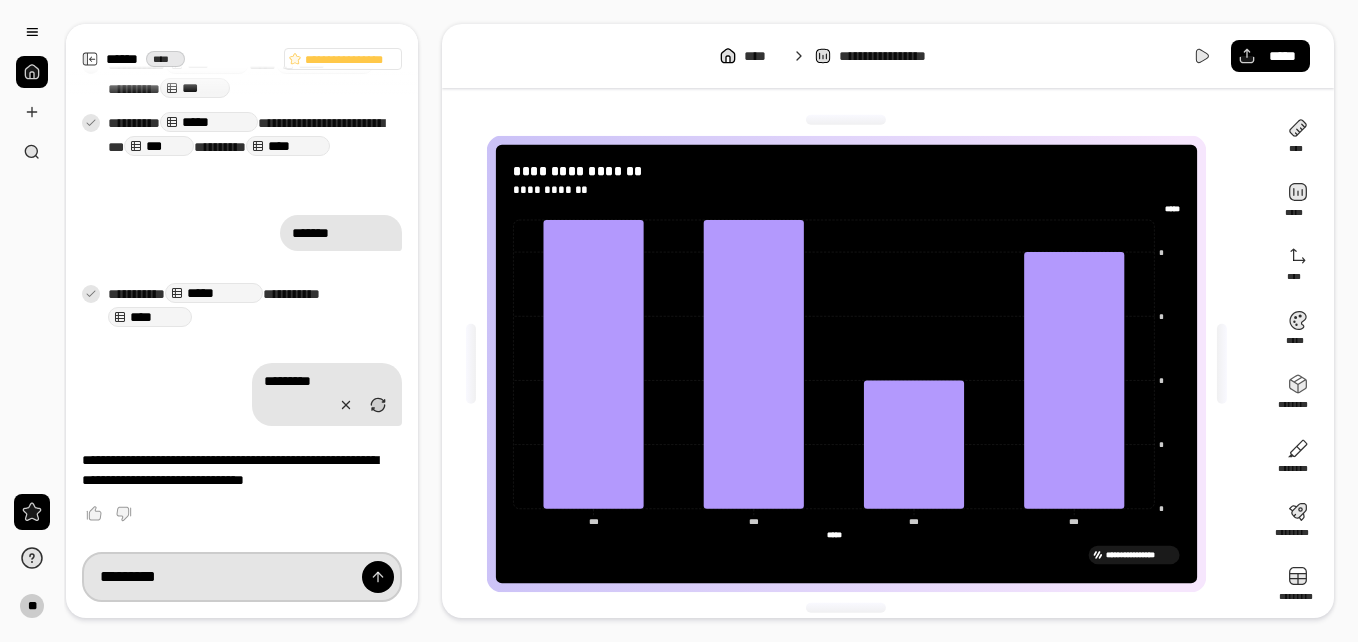 click on "*********" at bounding box center (242, 577) 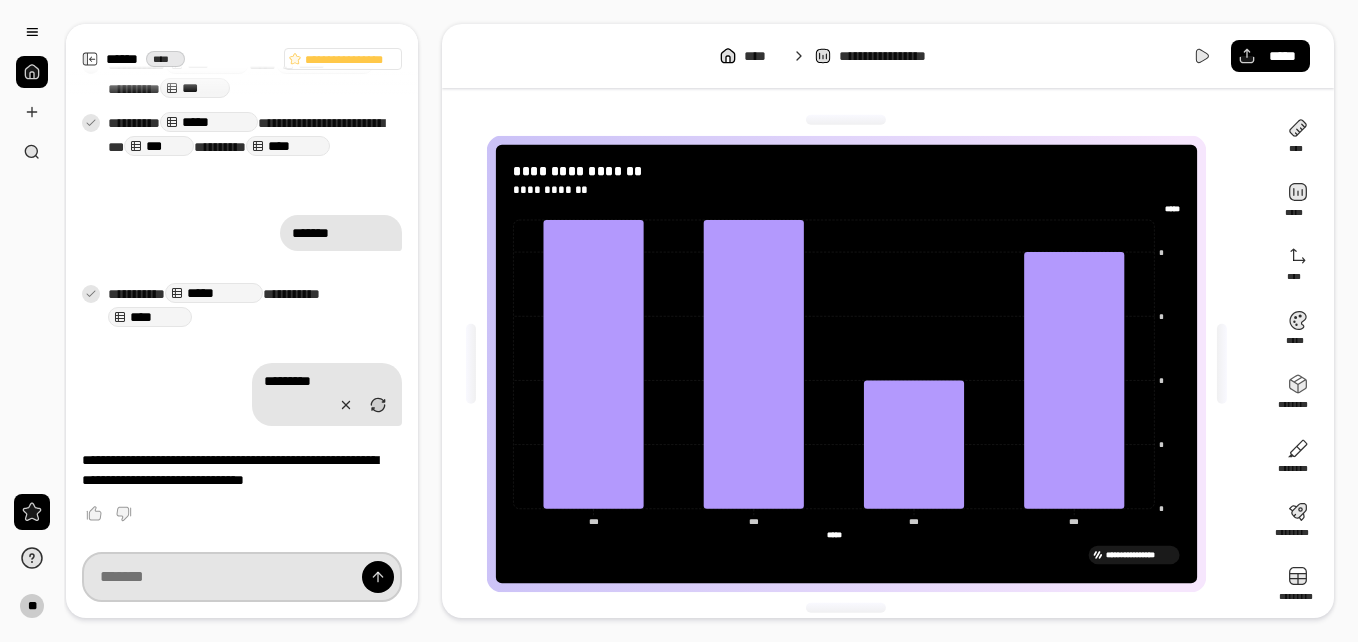 scroll, scrollTop: 743, scrollLeft: 0, axis: vertical 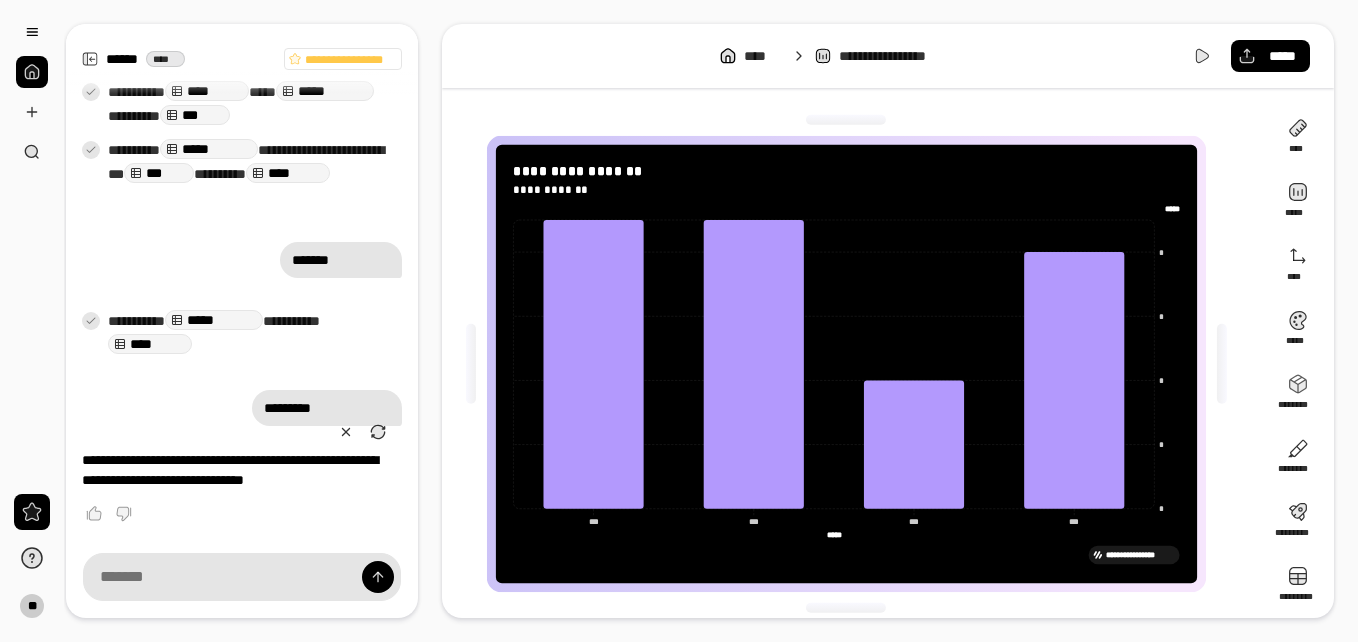 type on "*********" 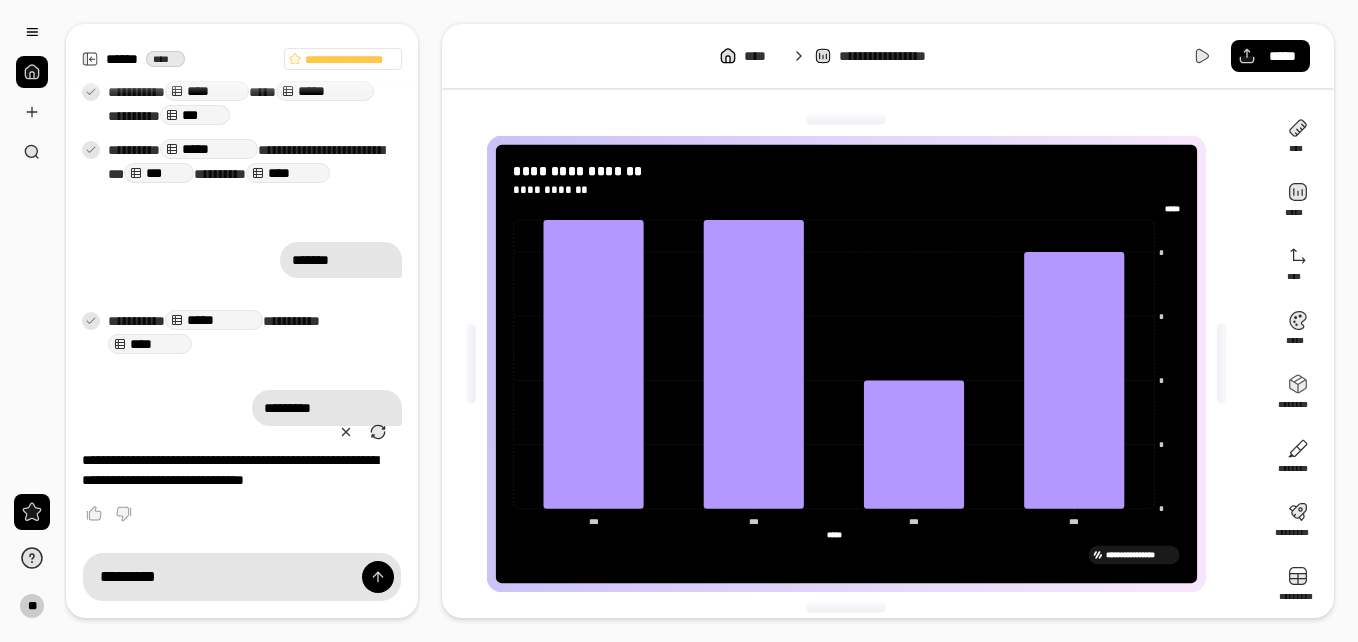 scroll, scrollTop: 747, scrollLeft: 0, axis: vertical 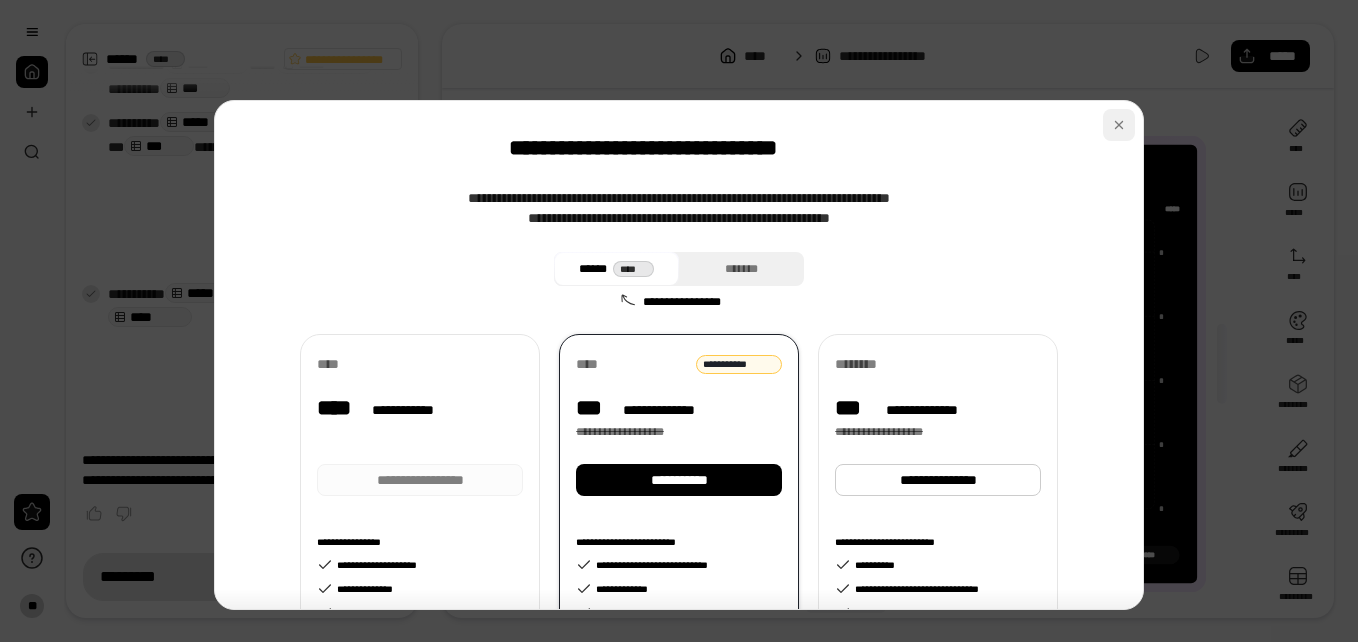 click at bounding box center (1119, 125) 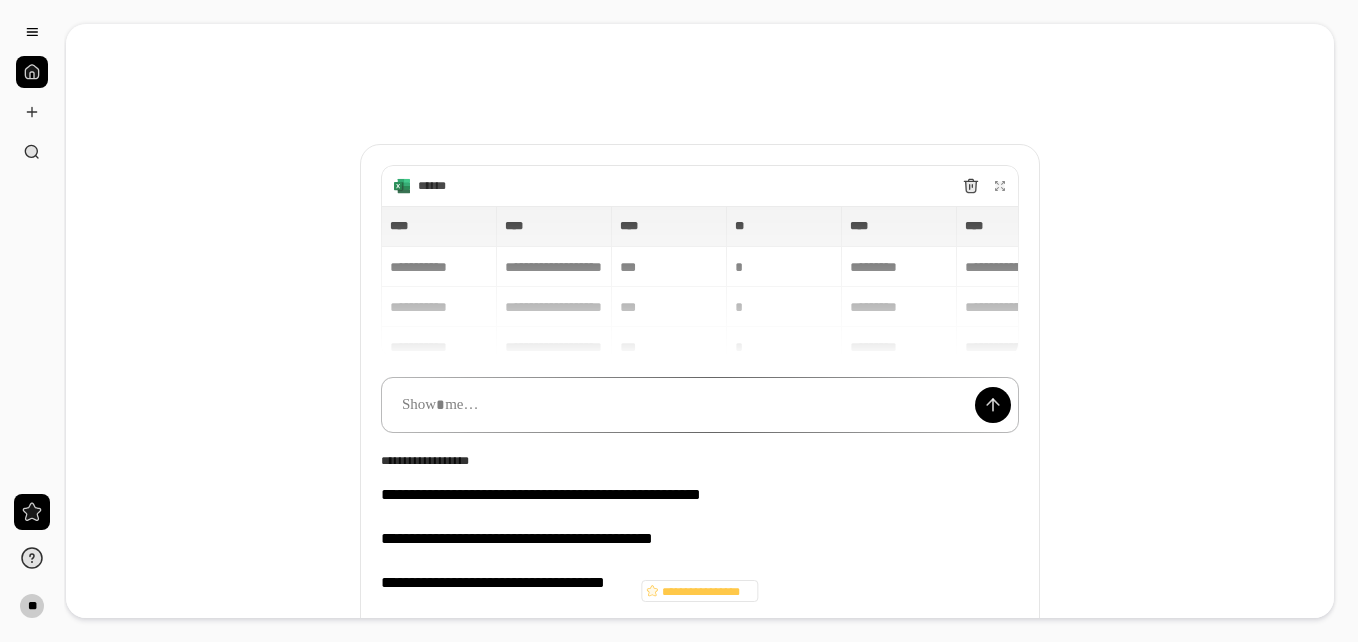 click at bounding box center (700, 405) 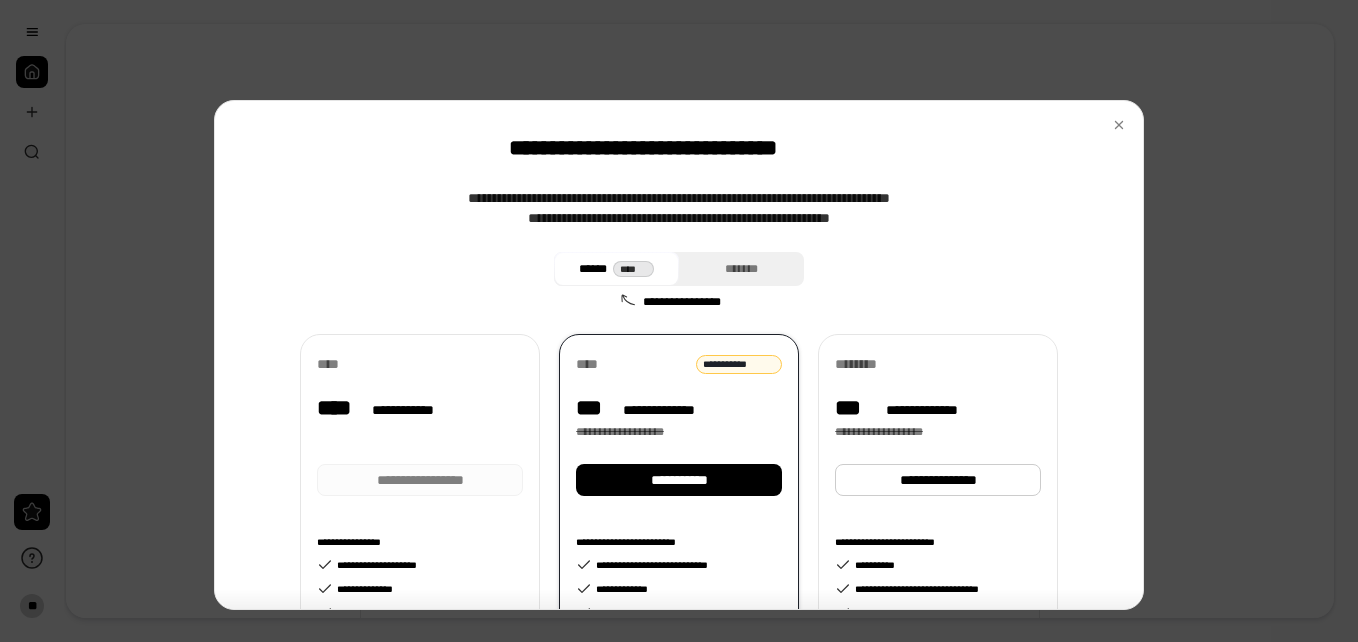 click on "****" at bounding box center [340, 408] 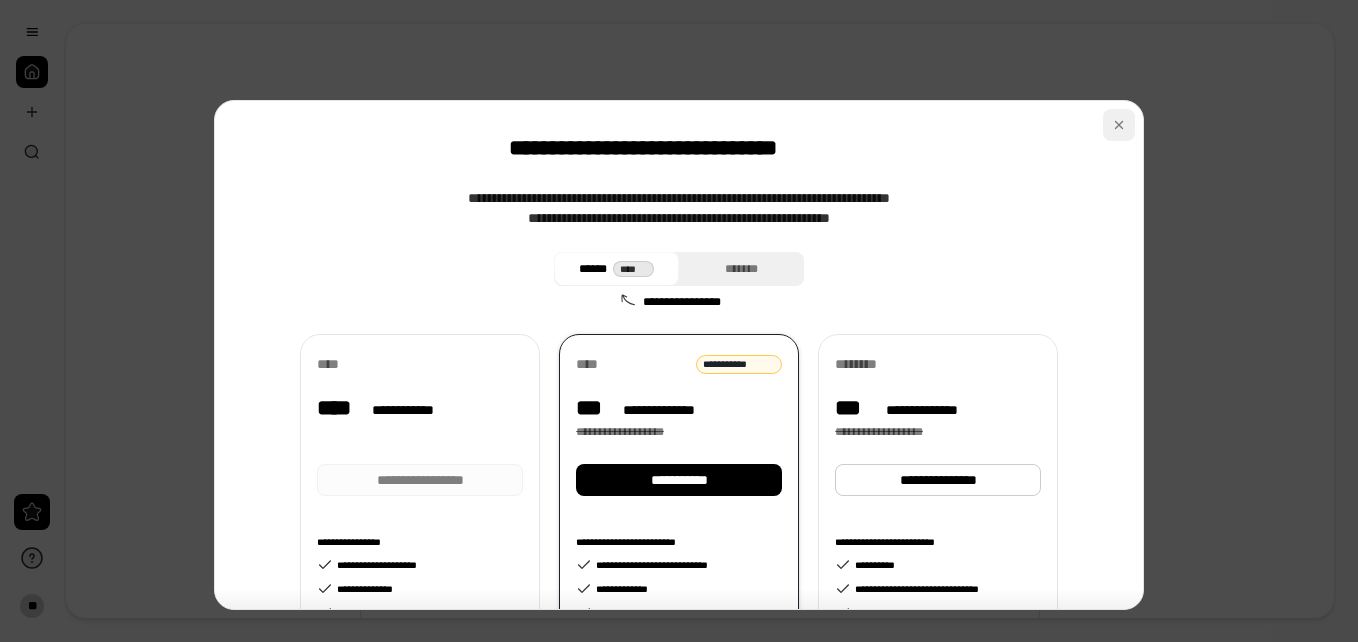 click at bounding box center (1119, 125) 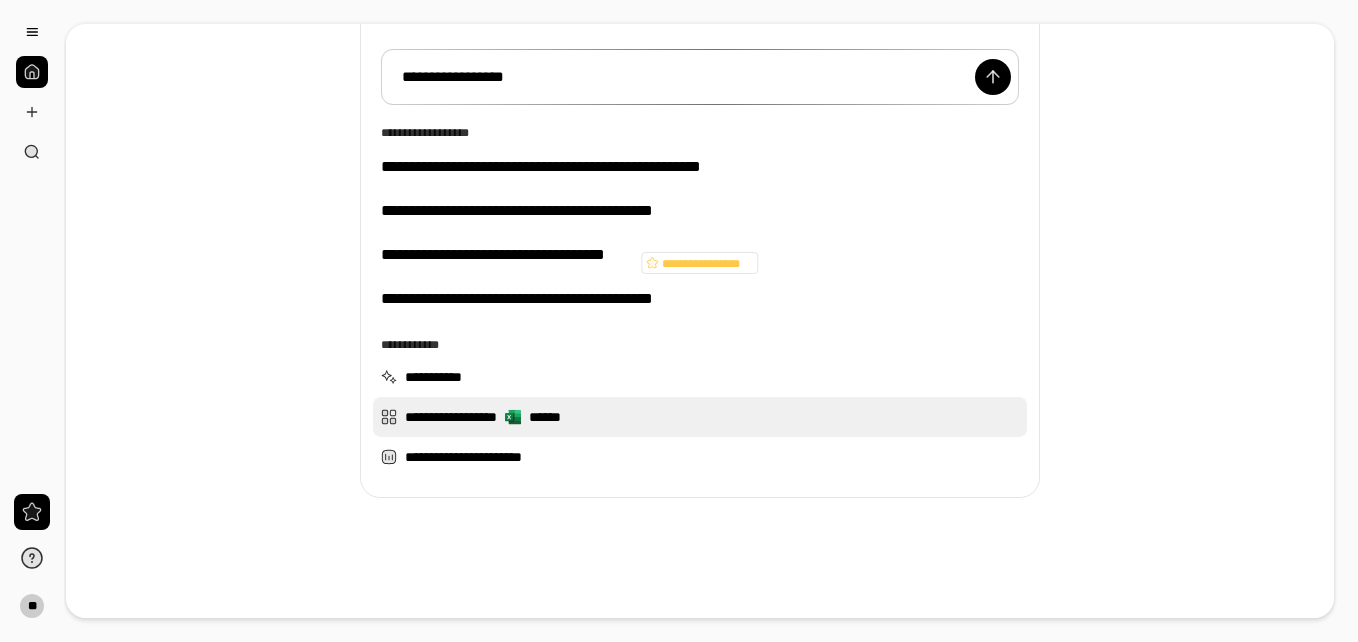 scroll, scrollTop: 228, scrollLeft: 0, axis: vertical 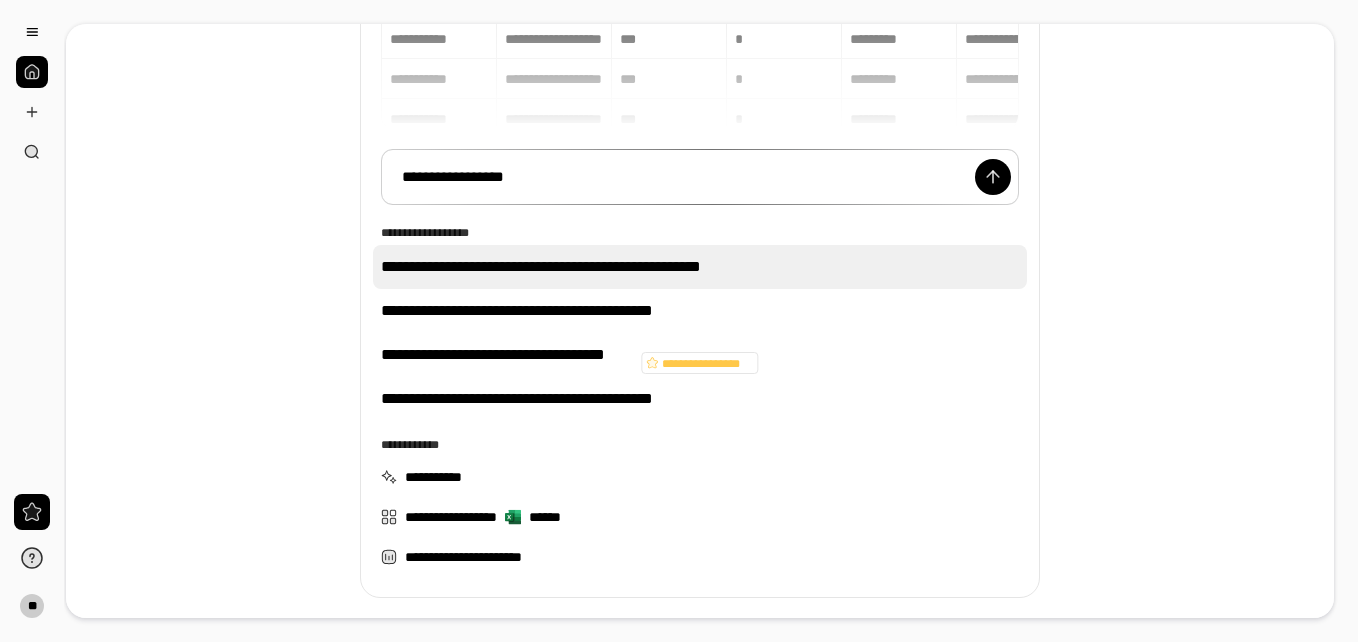 click on "**********" at bounding box center [700, 267] 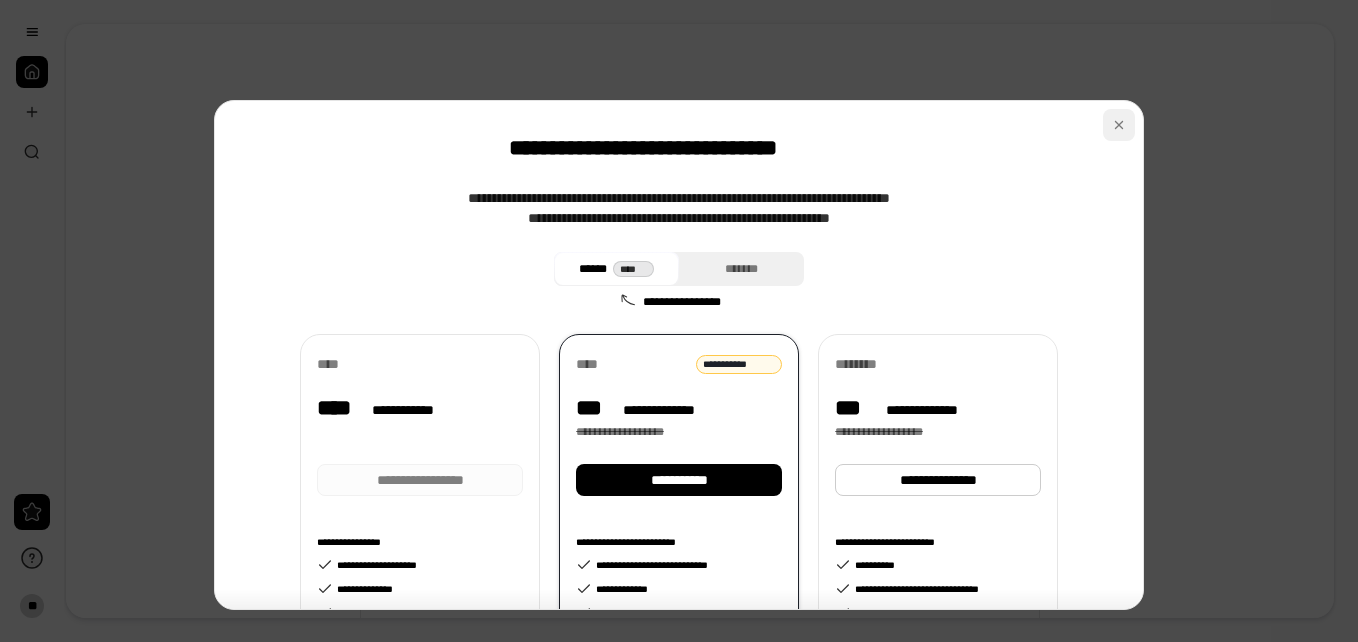 click at bounding box center [1119, 125] 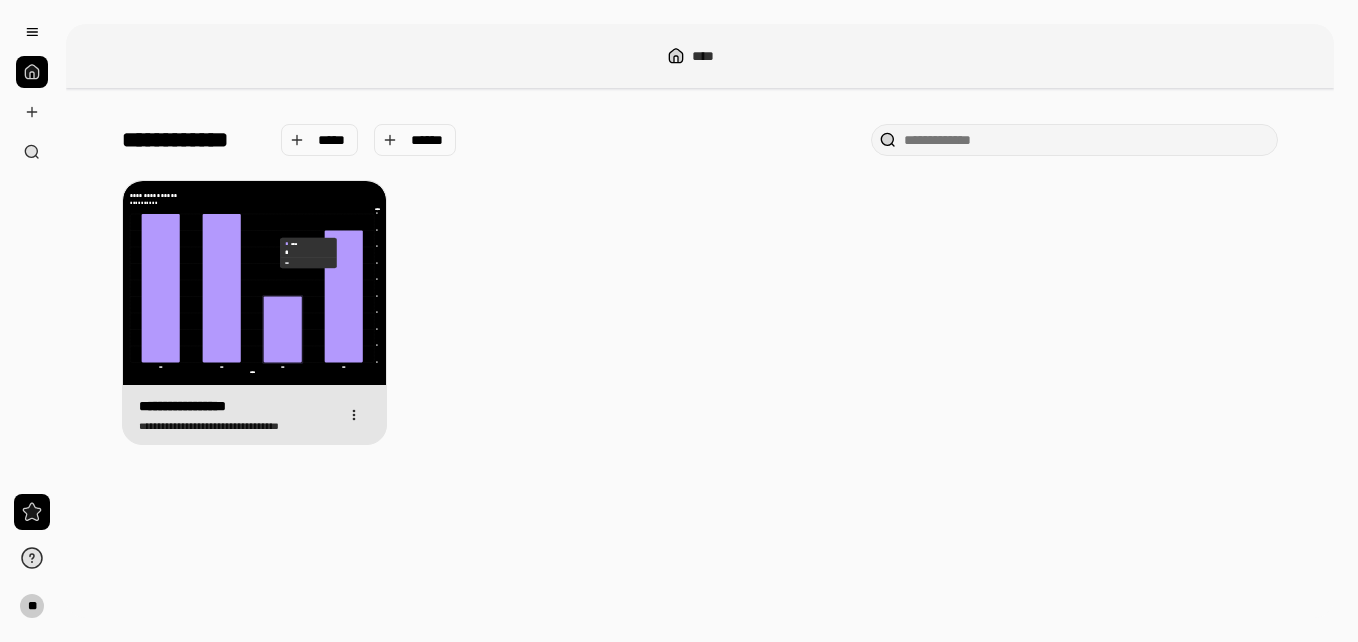 click 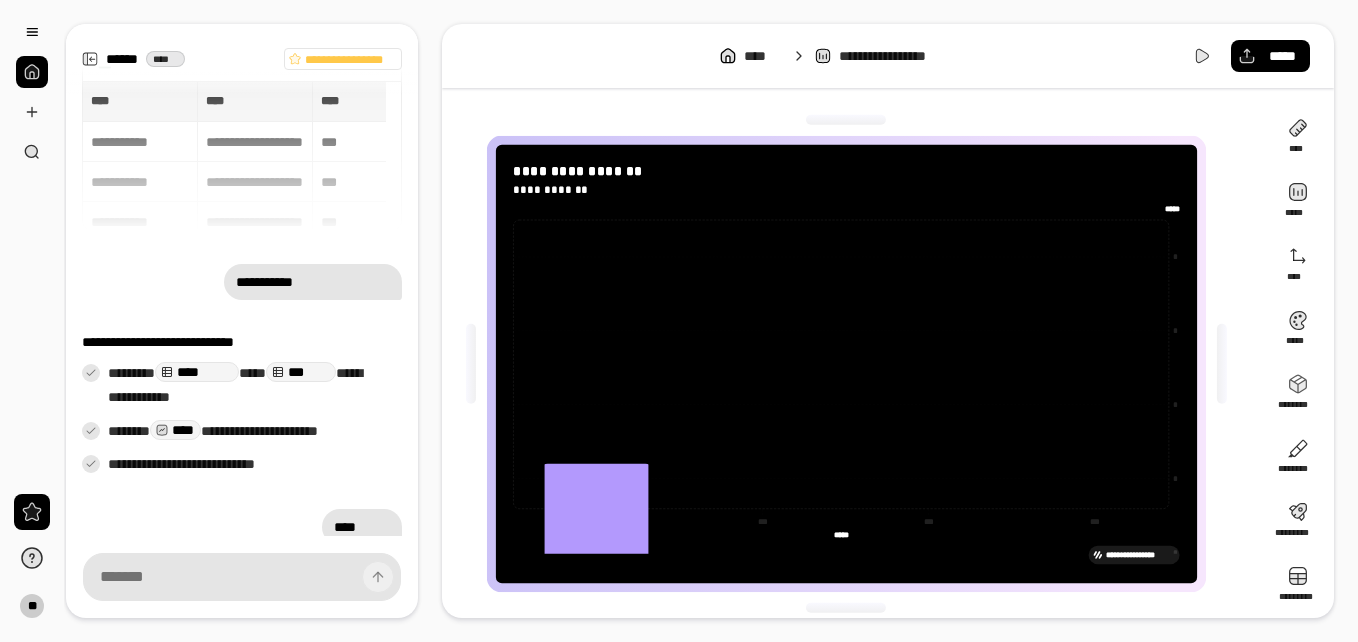 scroll, scrollTop: 720, scrollLeft: 0, axis: vertical 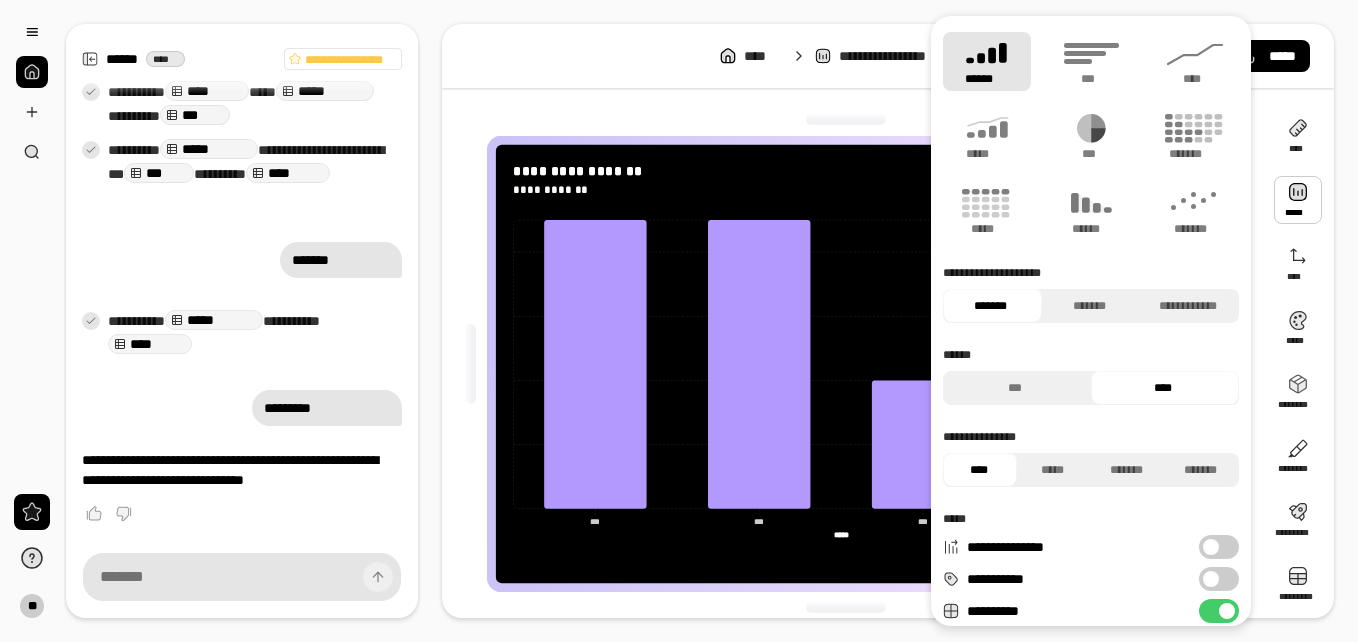 click on "**********" at bounding box center (1219, 579) 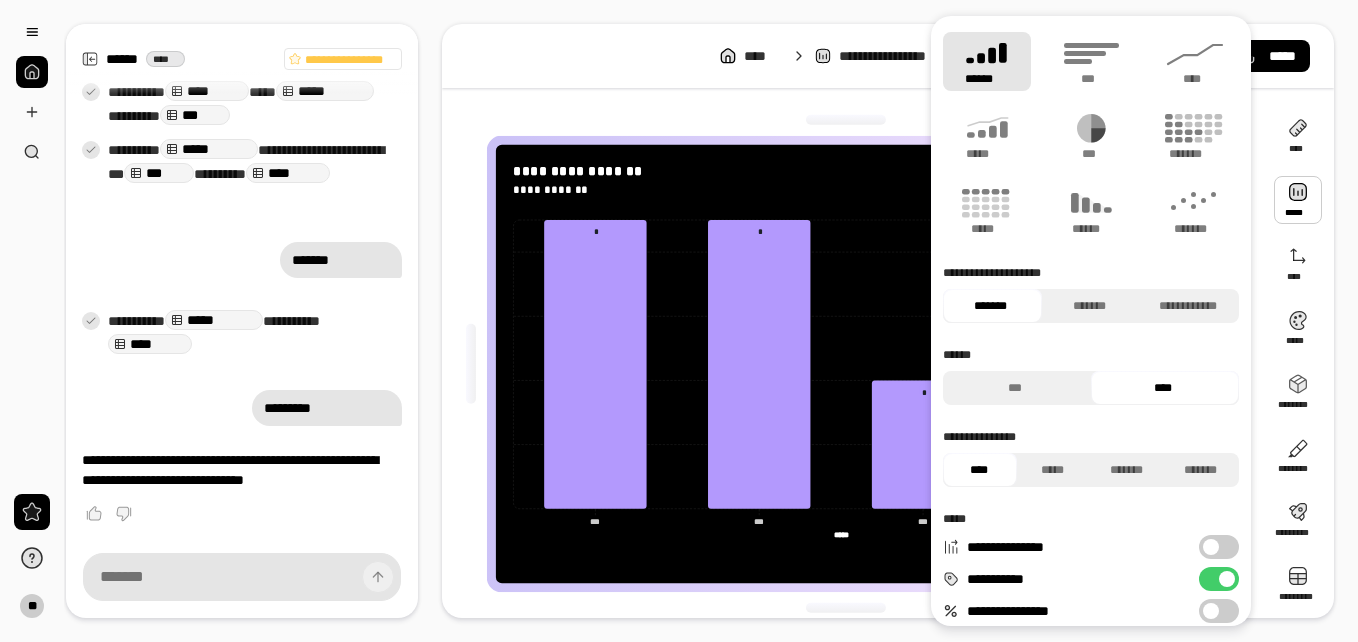 click on "**********" at bounding box center (1219, 611) 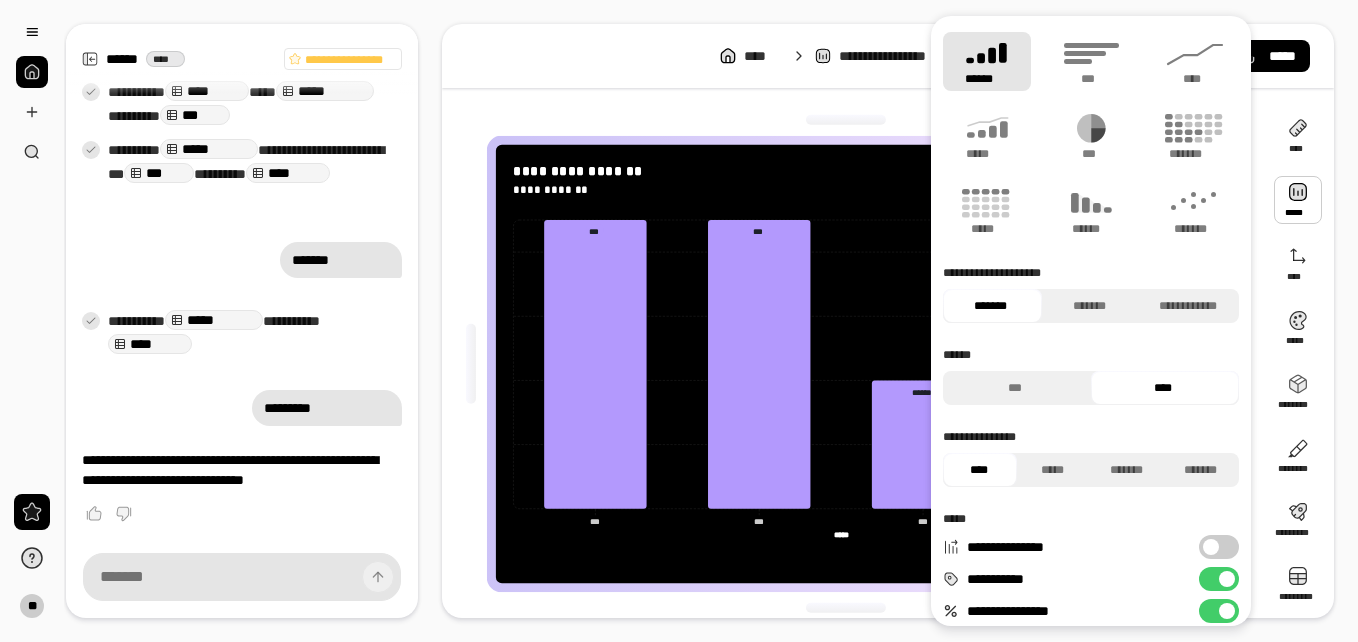 click on "**********" at bounding box center [1219, 547] 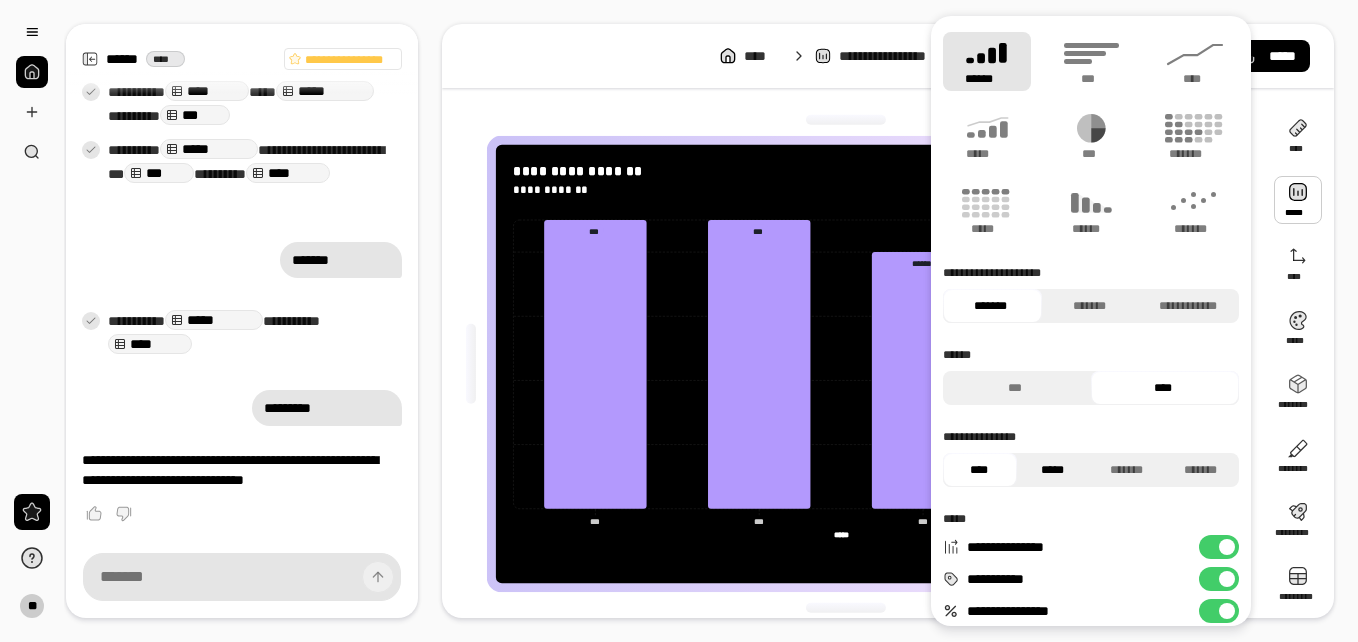 click on "*****" at bounding box center (1053, 470) 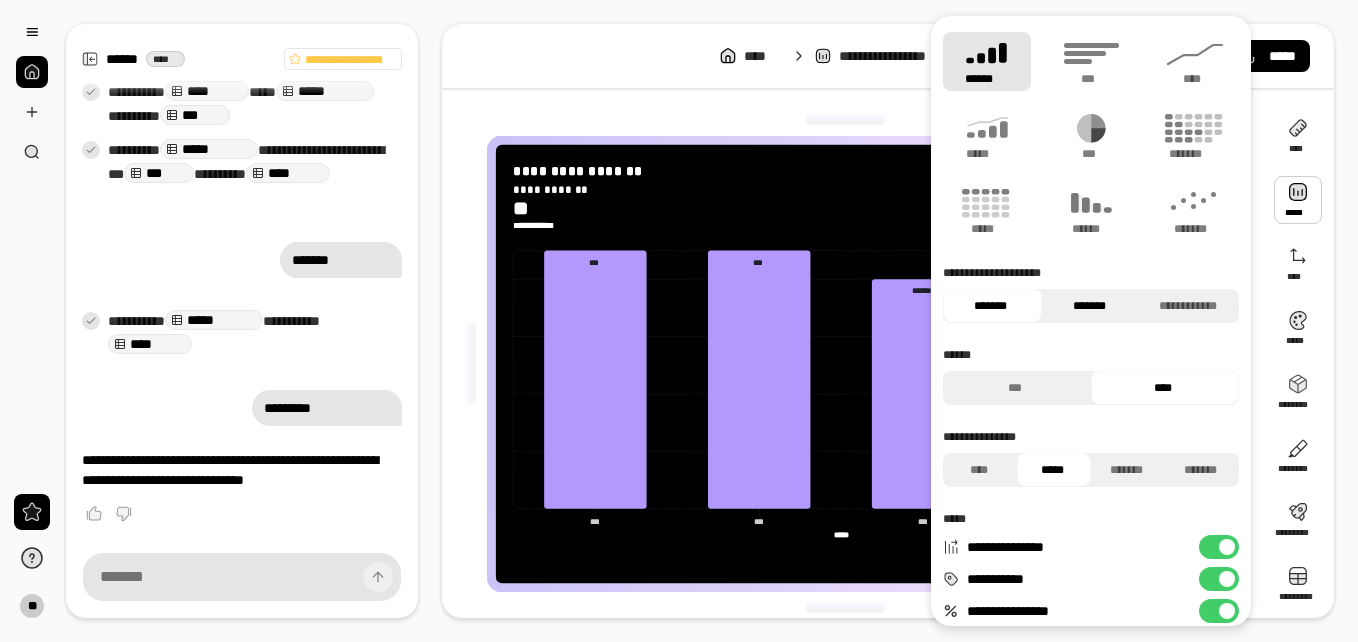 click on "*******" at bounding box center [1089, 306] 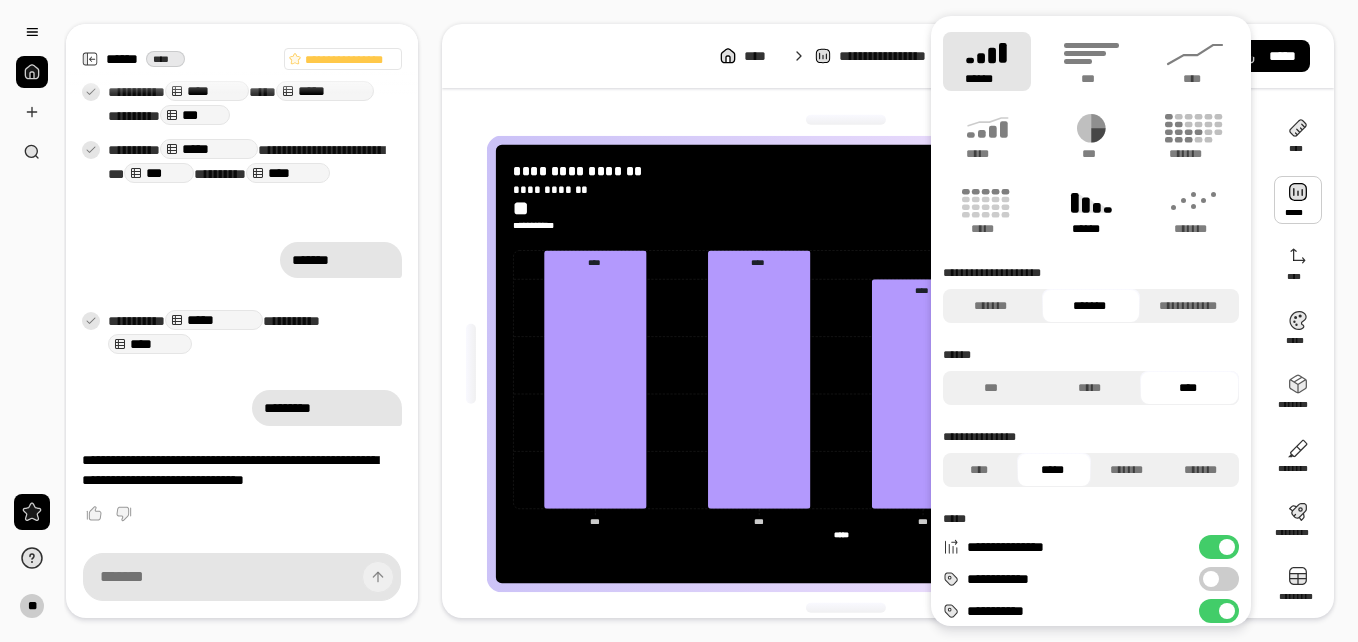 click 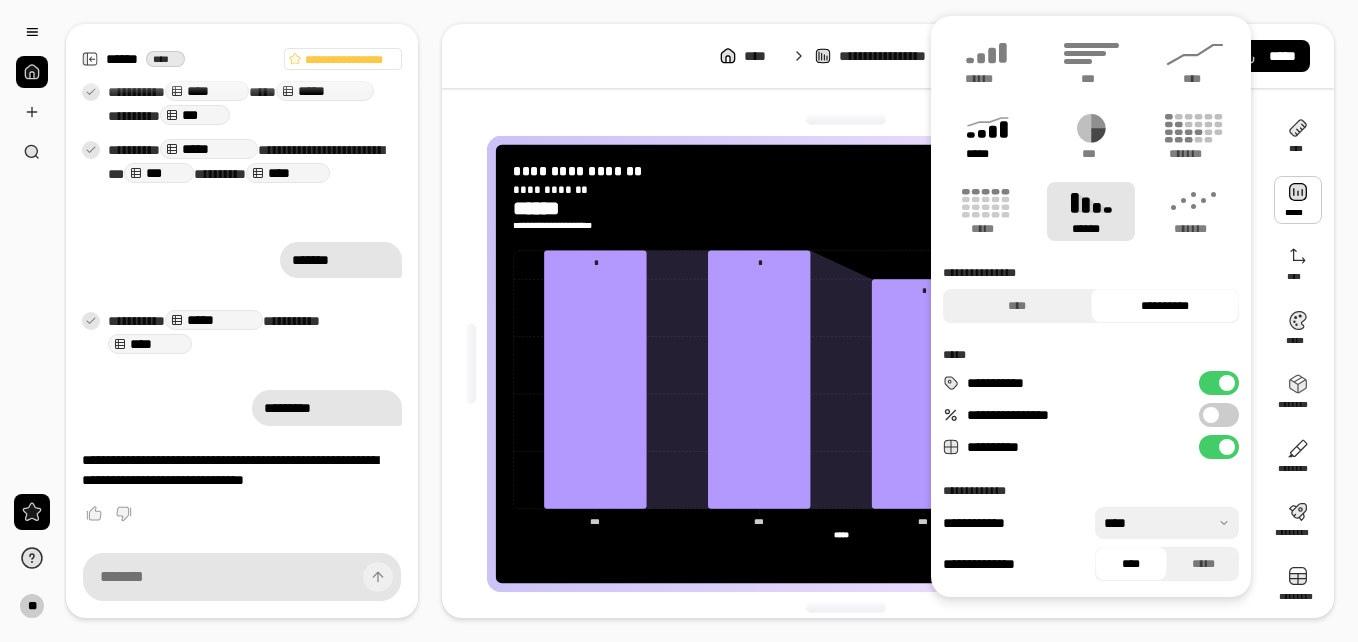 click 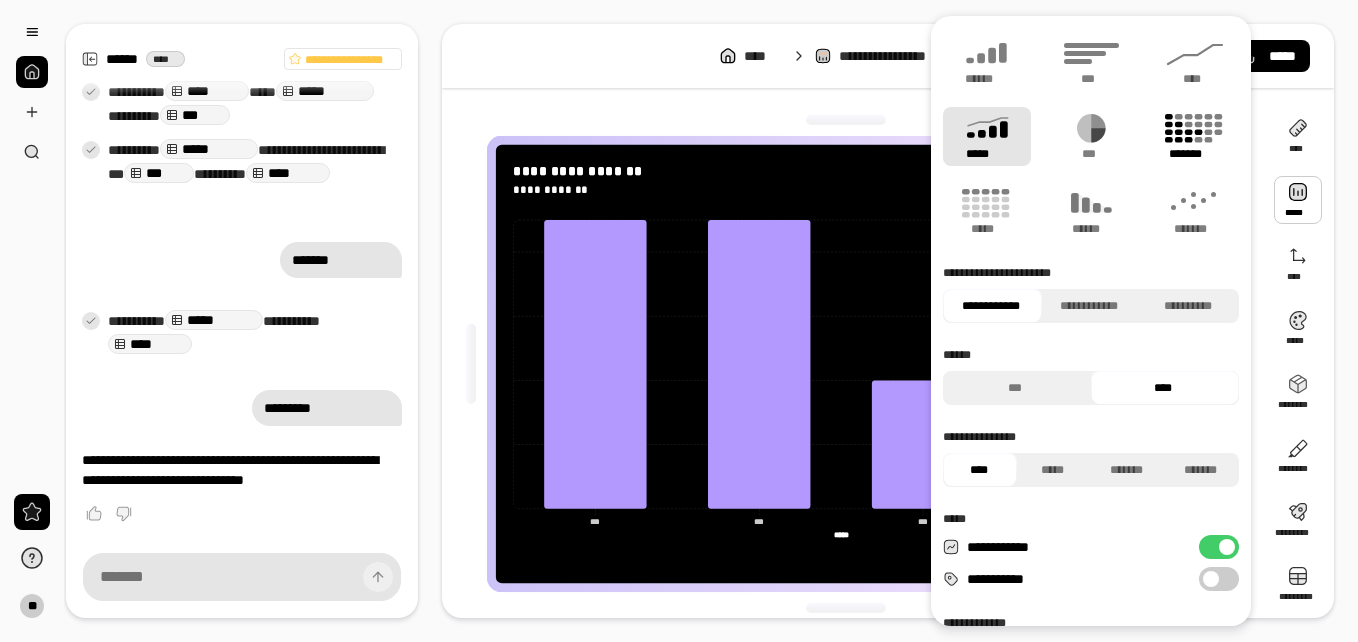 click 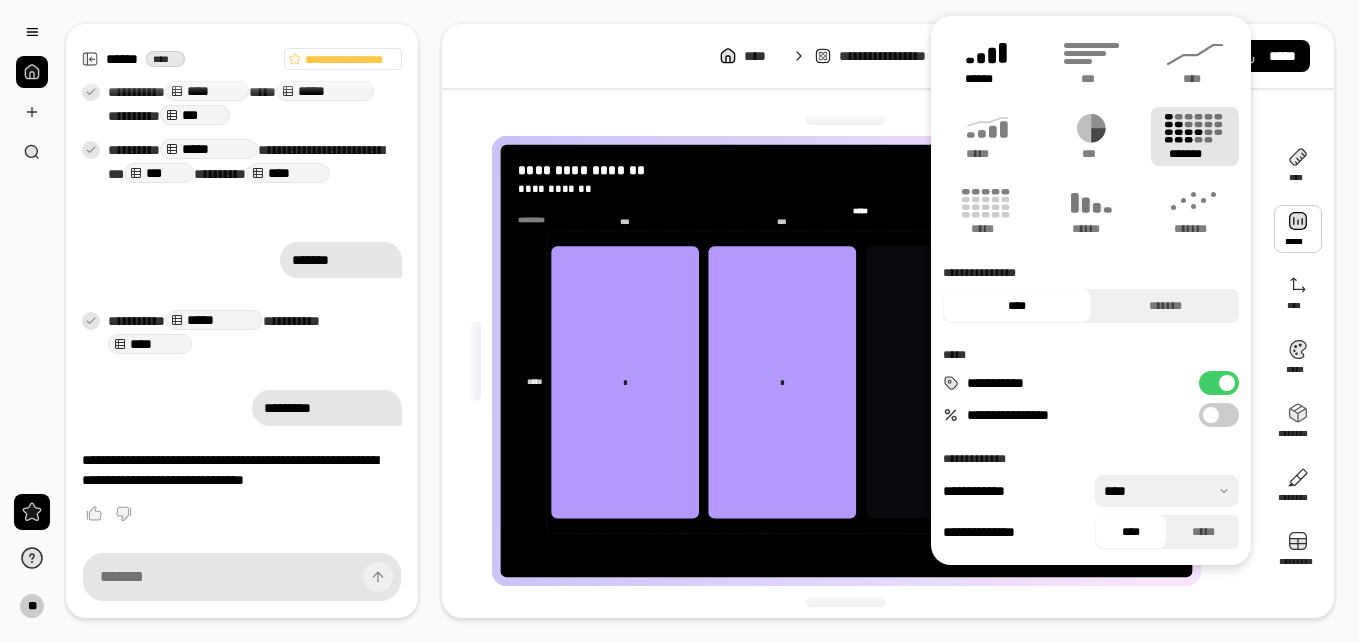 click 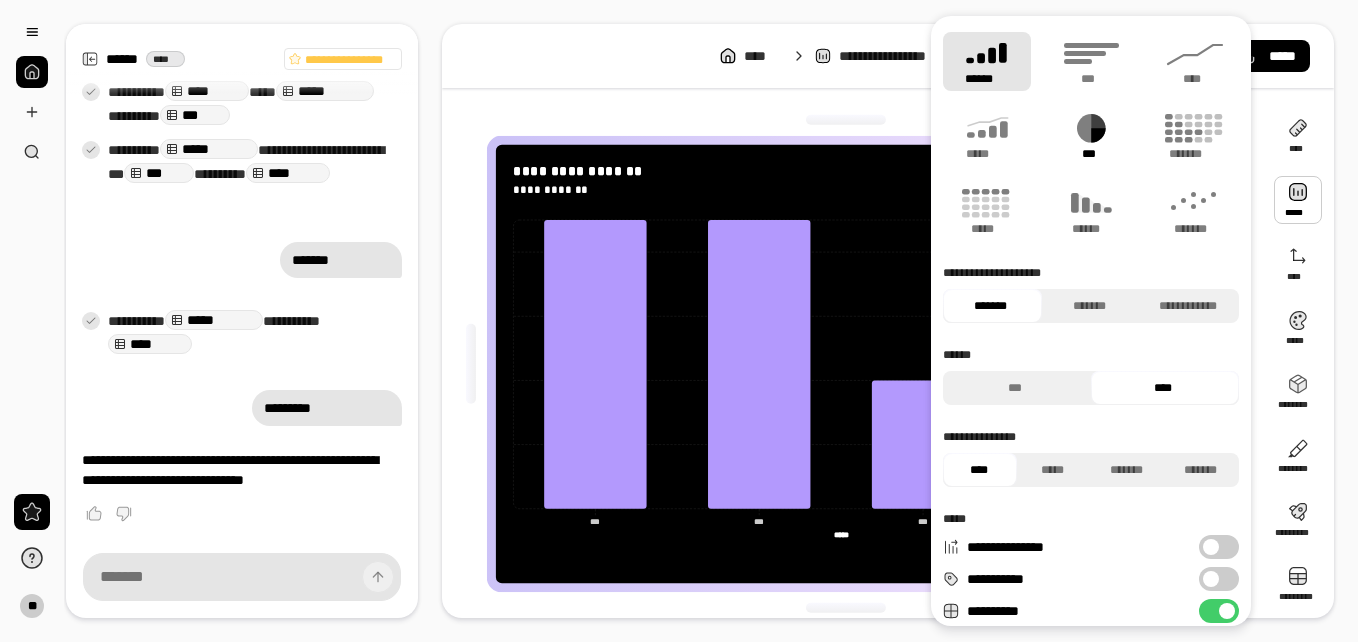 click 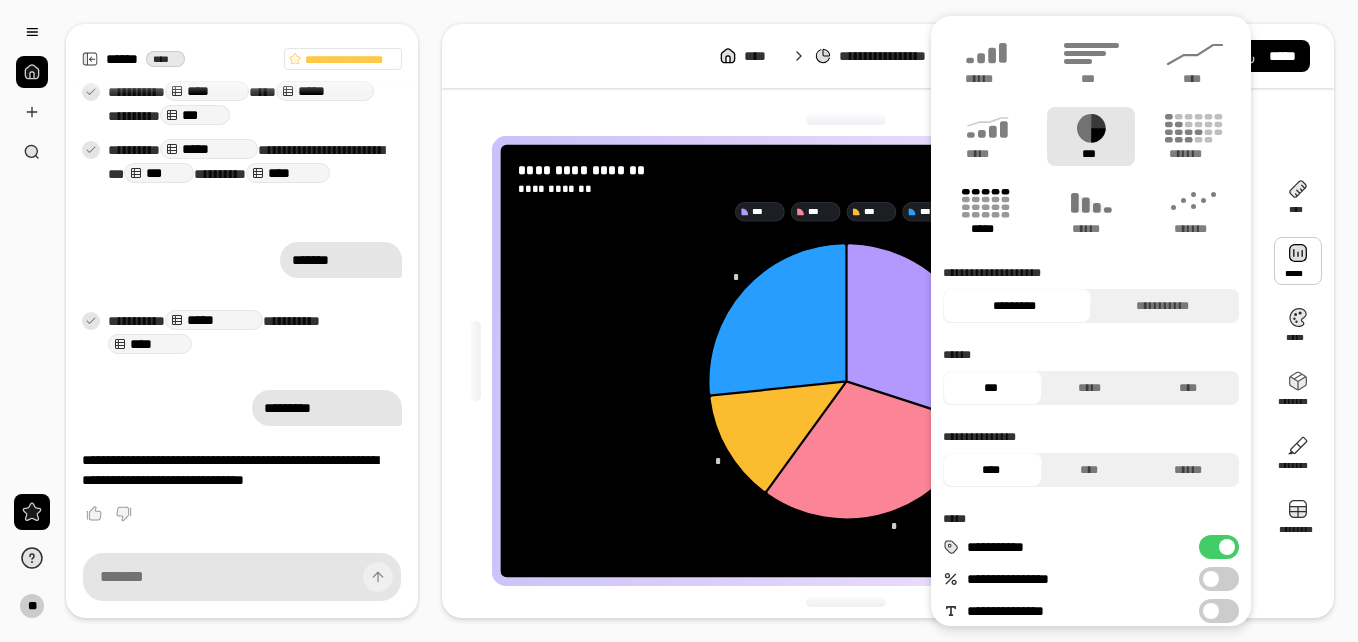 click 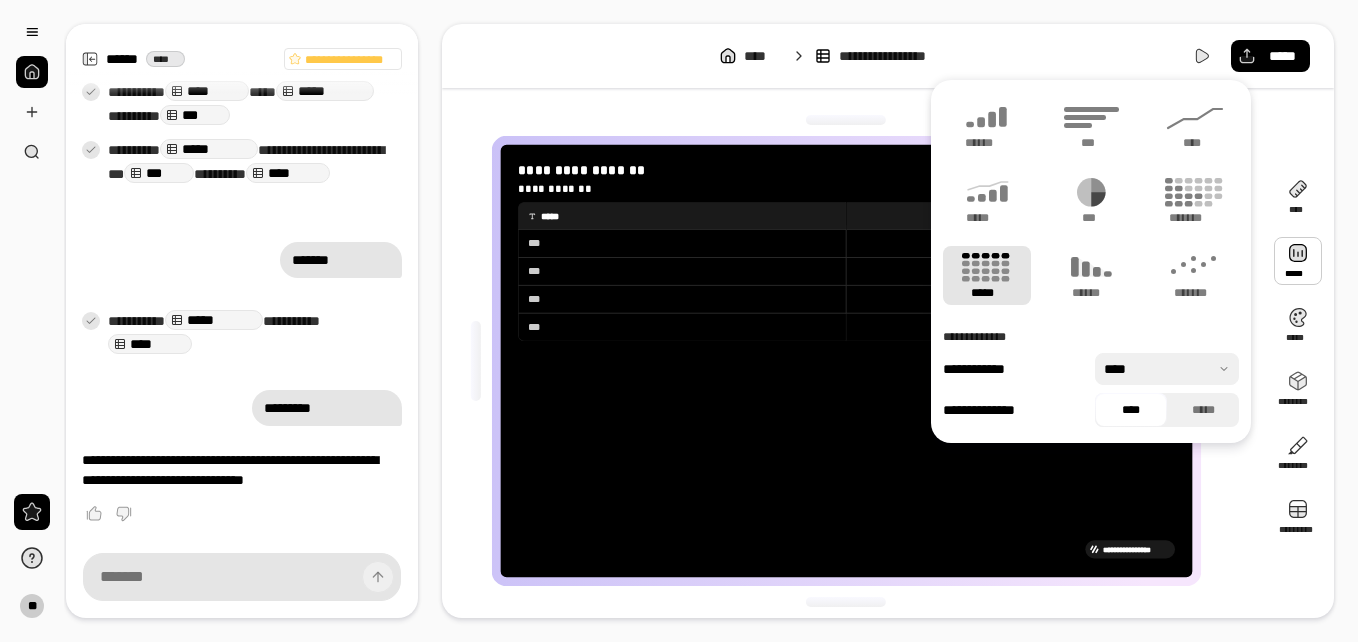 click on "*****" at bounding box center (987, 275) 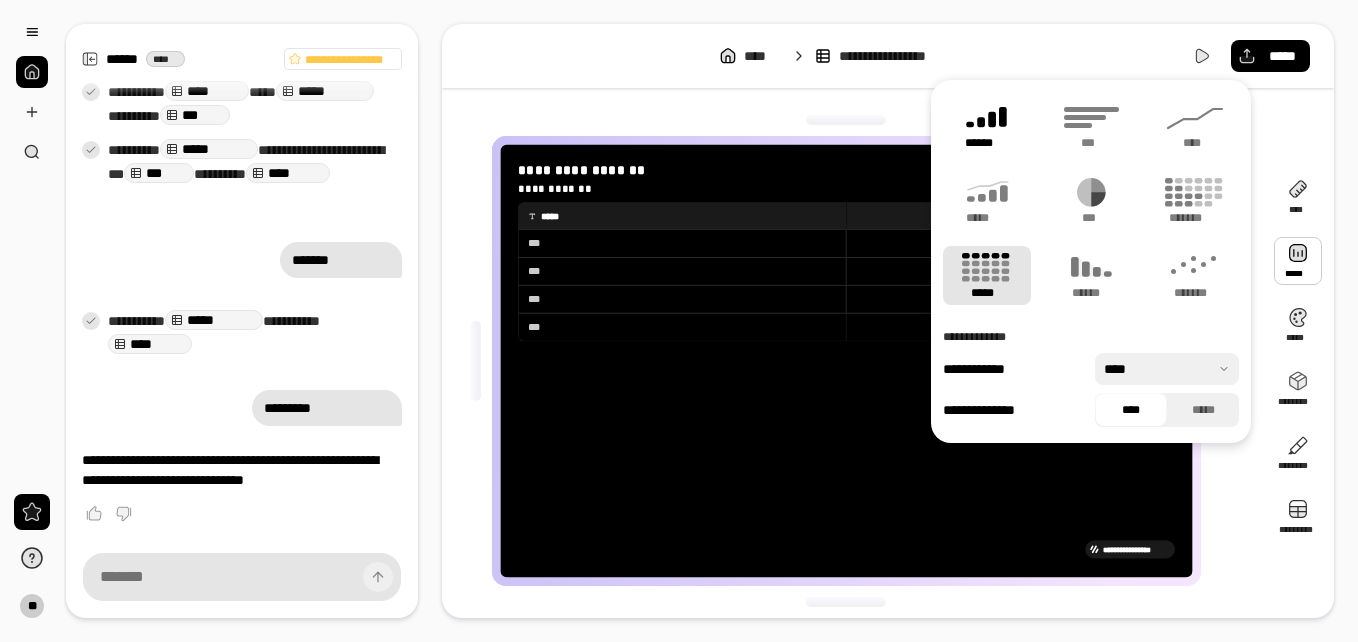 click on "******" at bounding box center (987, 143) 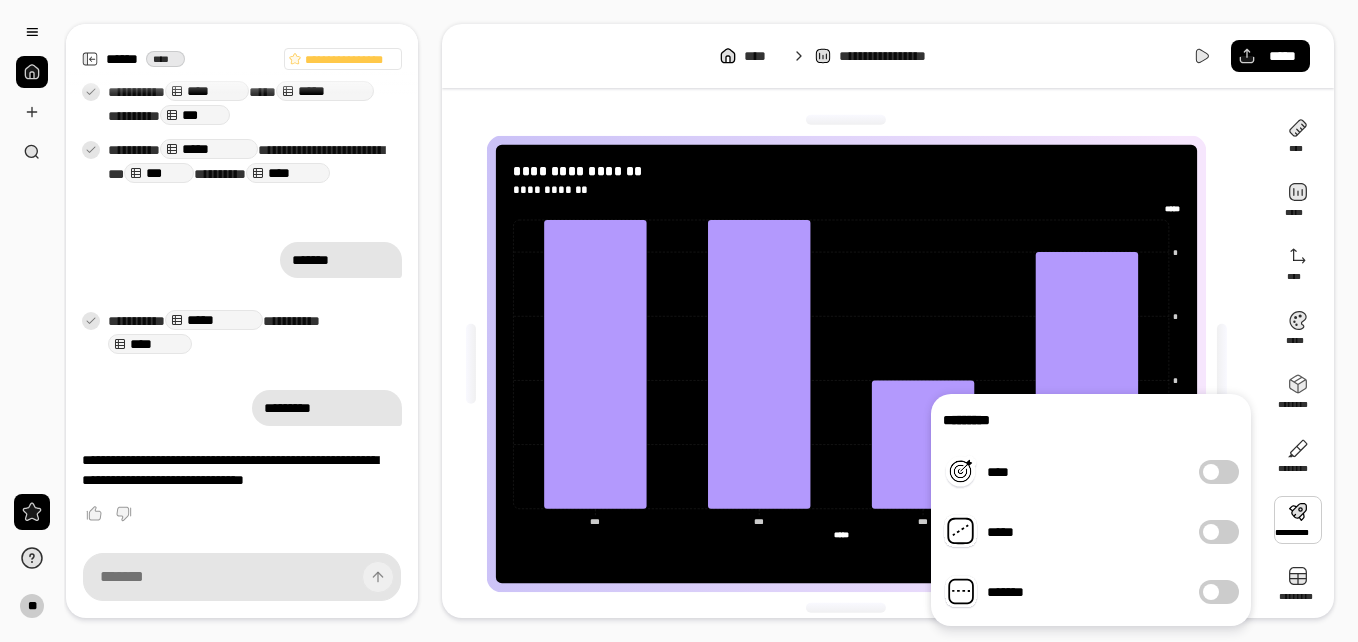 click at bounding box center [1298, 520] 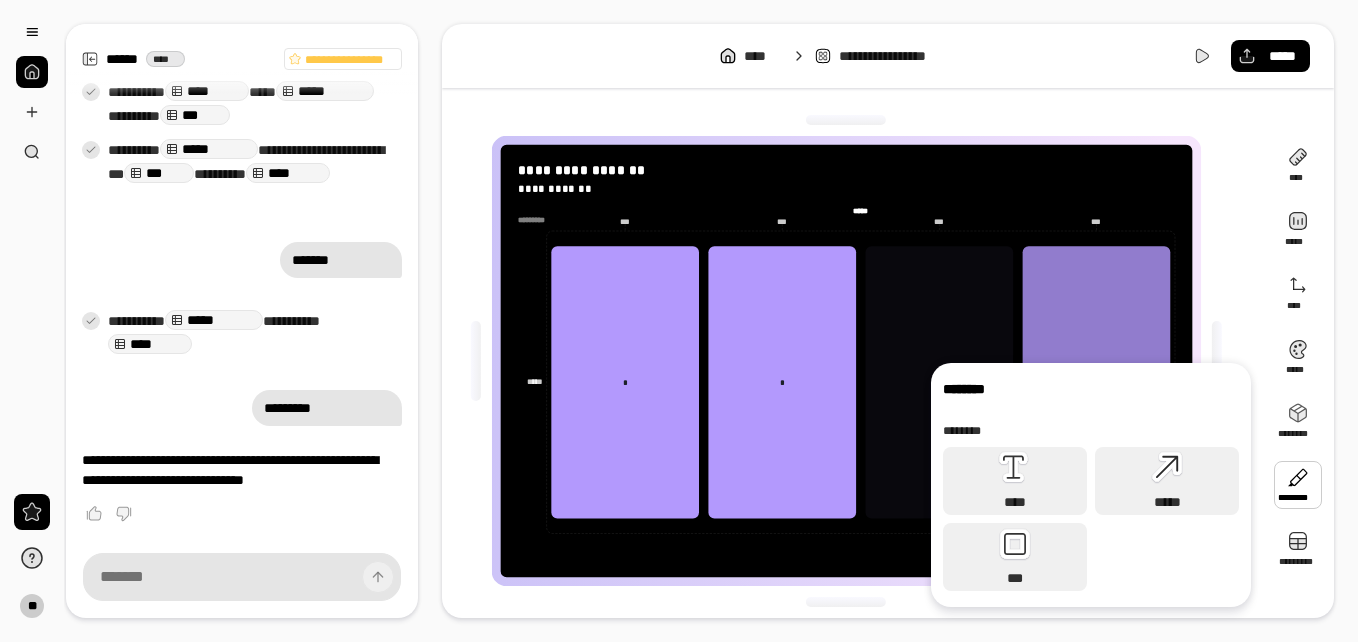 click at bounding box center [1298, 485] 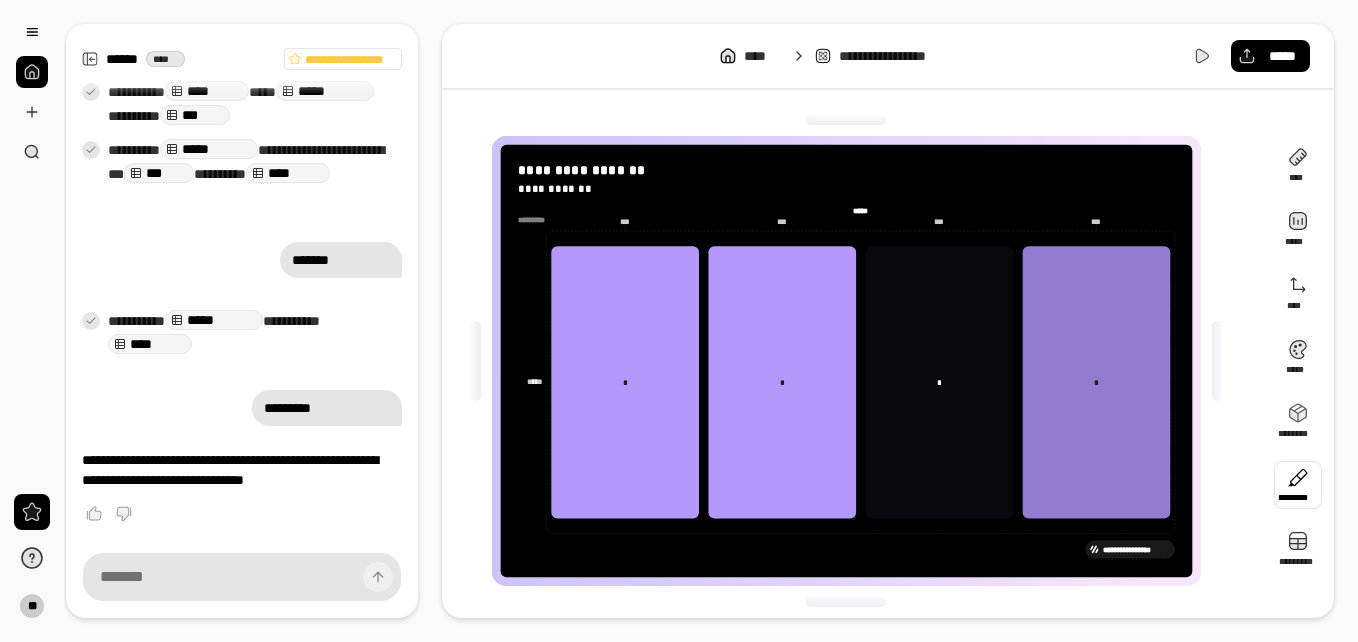 click at bounding box center [1298, 485] 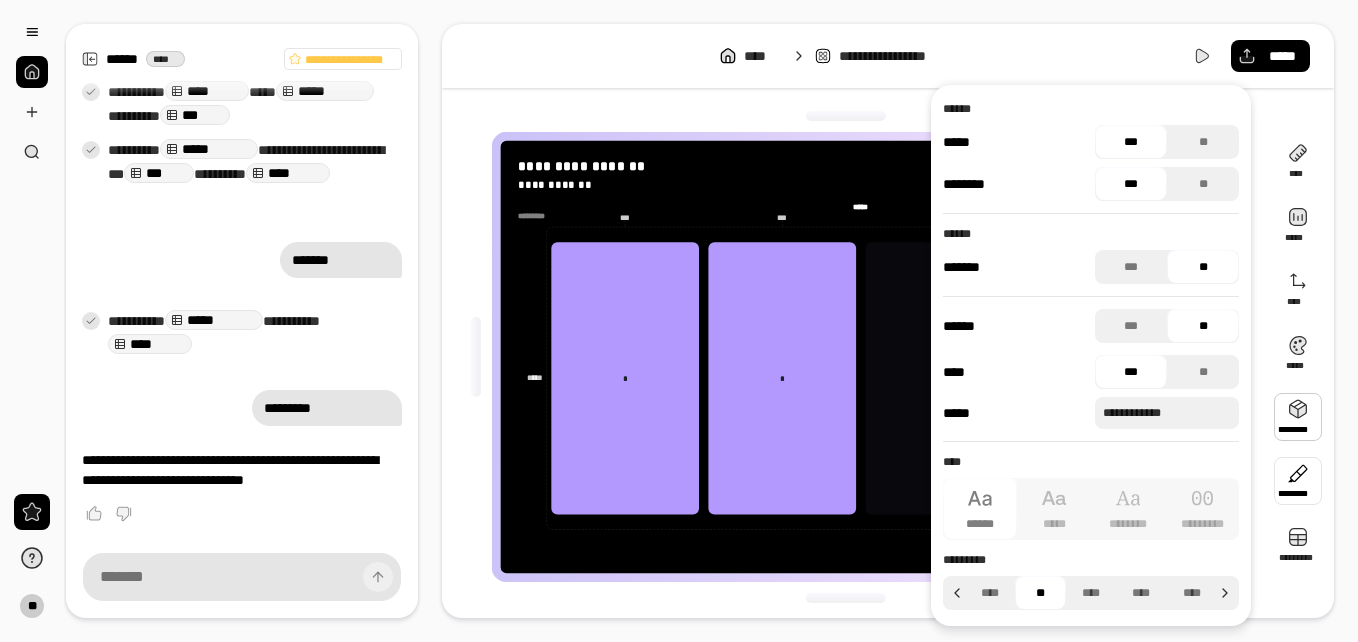 scroll, scrollTop: 0, scrollLeft: 0, axis: both 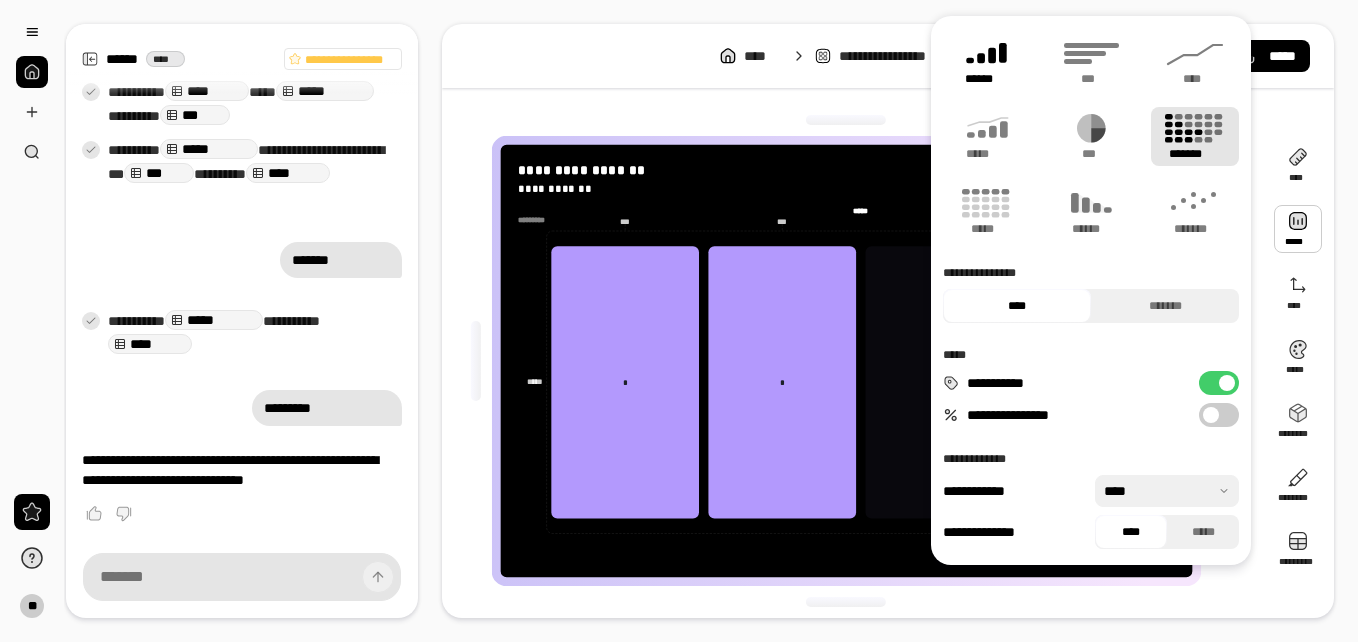 click 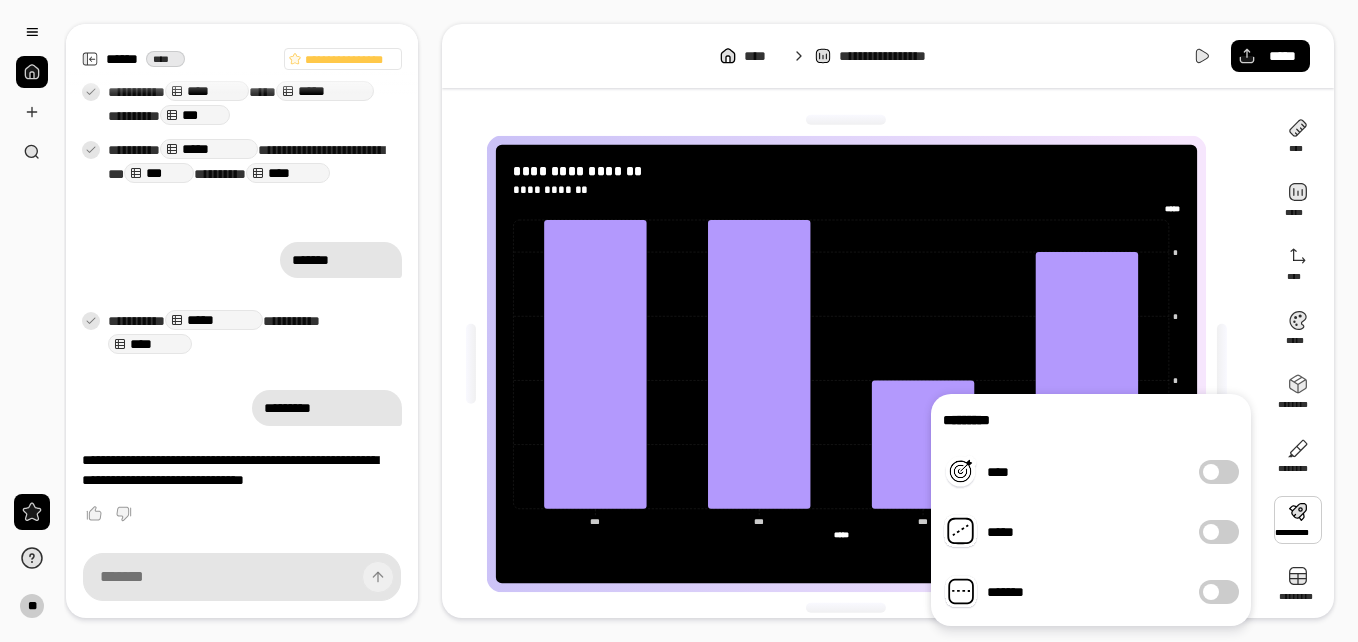 click on "*****" at bounding box center (1219, 532) 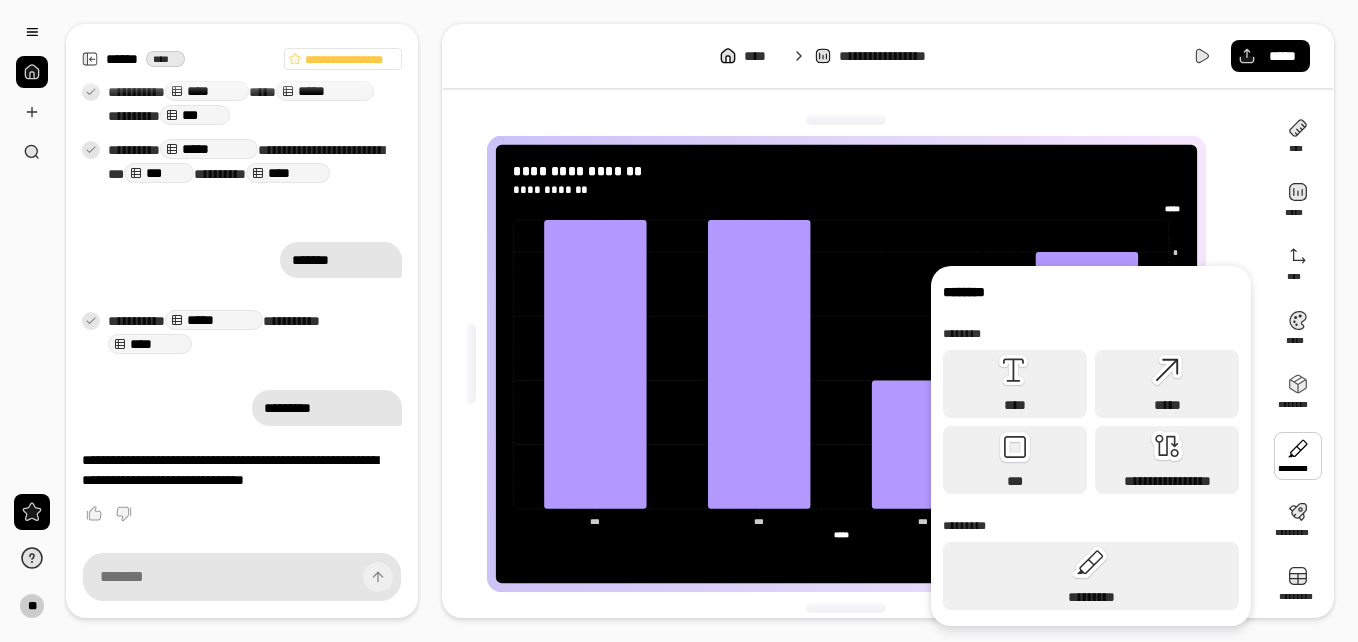 click at bounding box center (1298, 456) 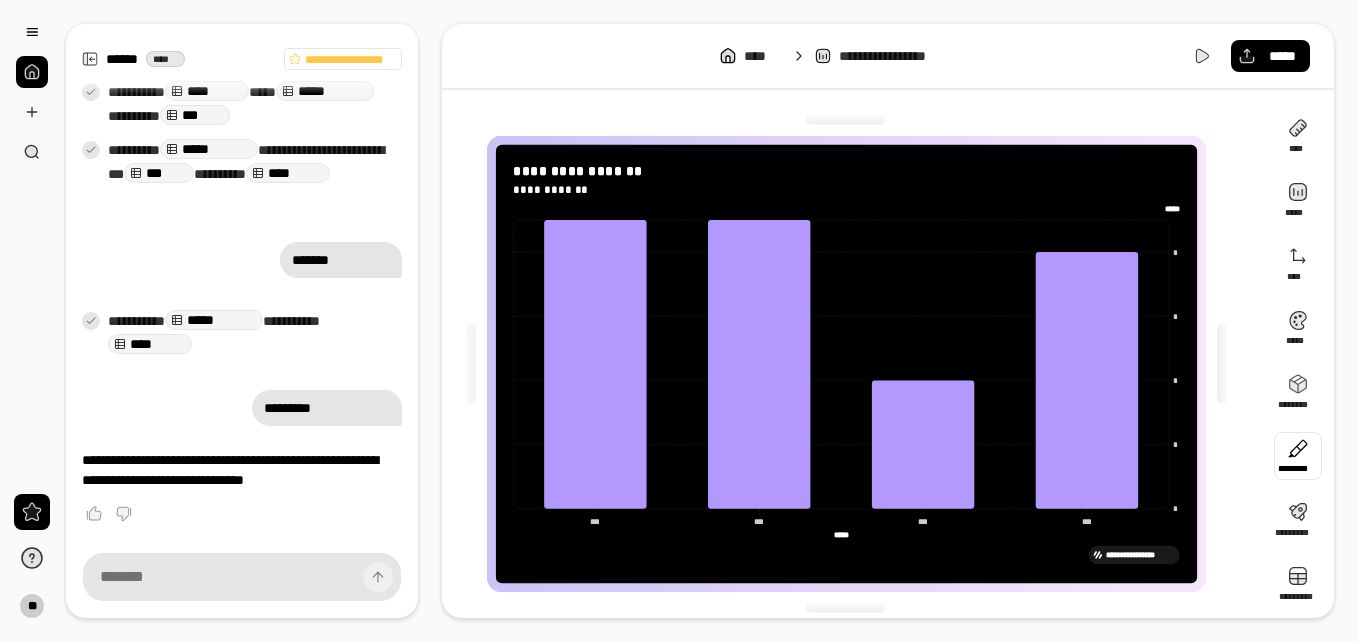 click at bounding box center [1298, 456] 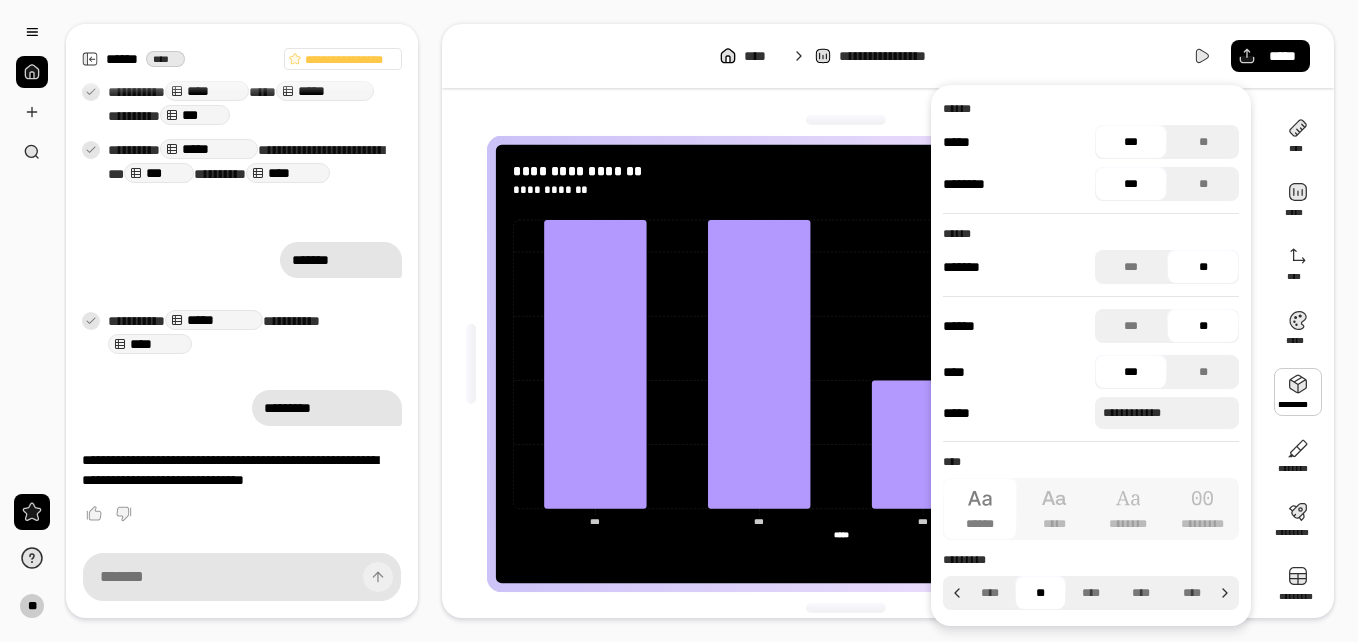 click at bounding box center (1298, 392) 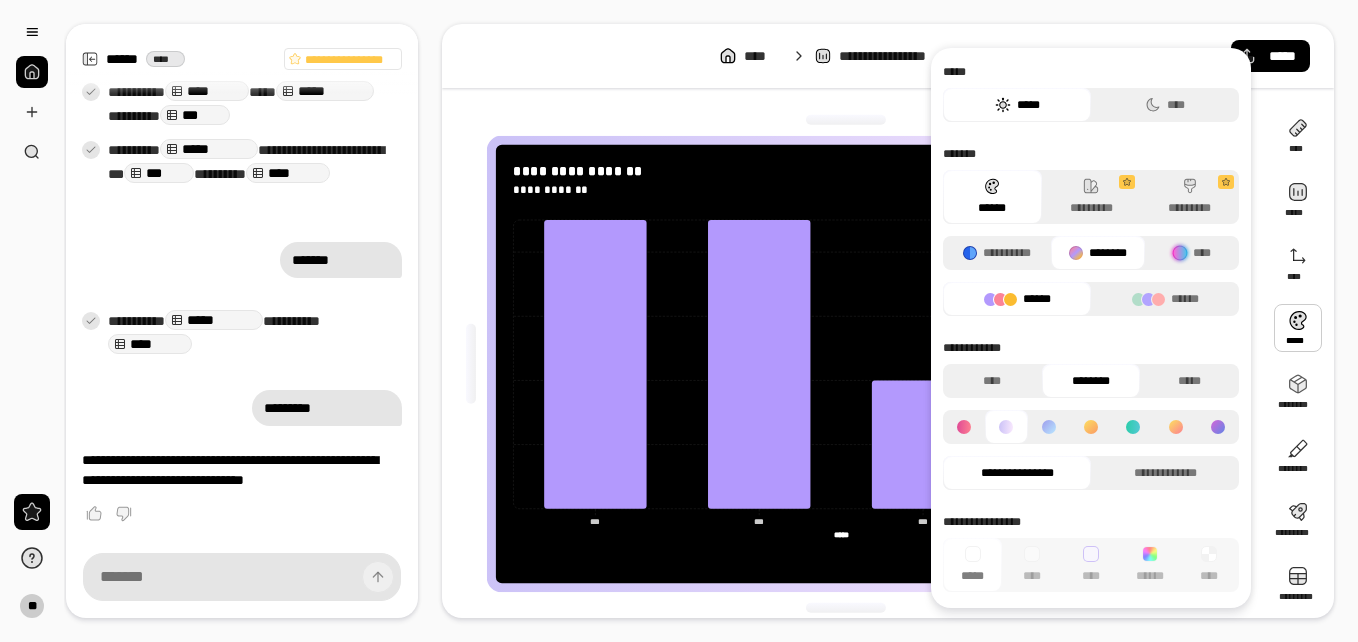 click 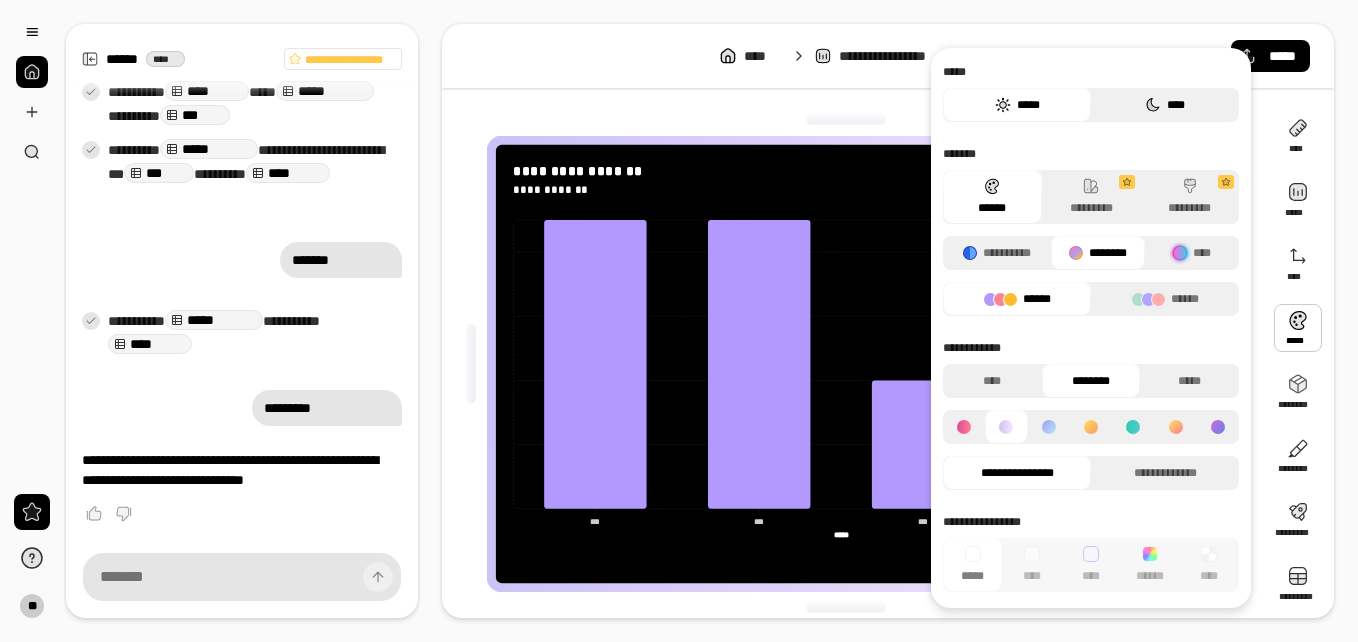 click on "****" at bounding box center (1165, 105) 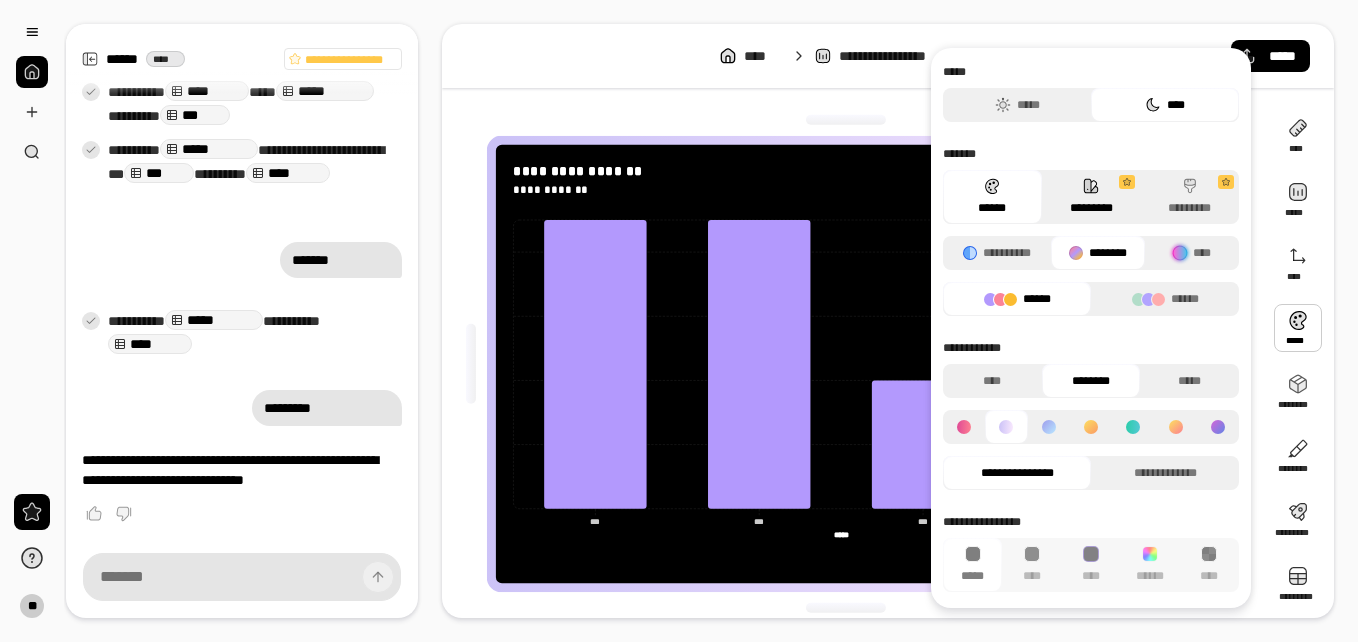 click on "*********" at bounding box center [1091, 197] 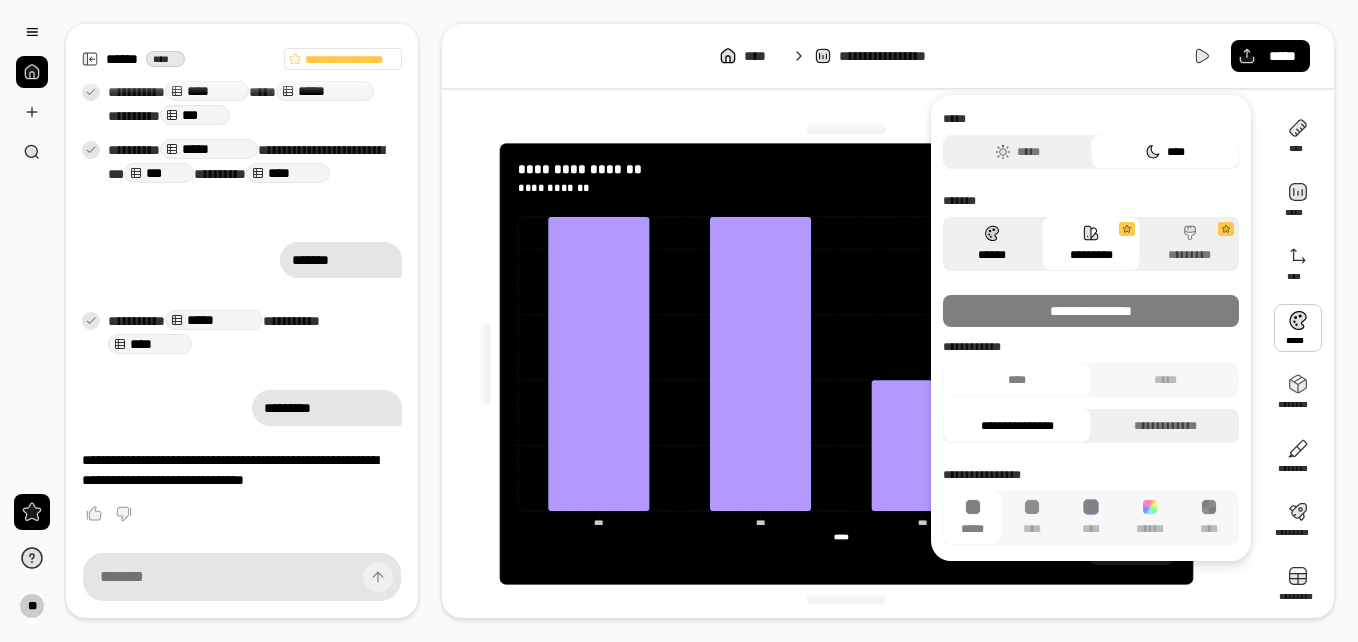 click on "******" at bounding box center (992, 244) 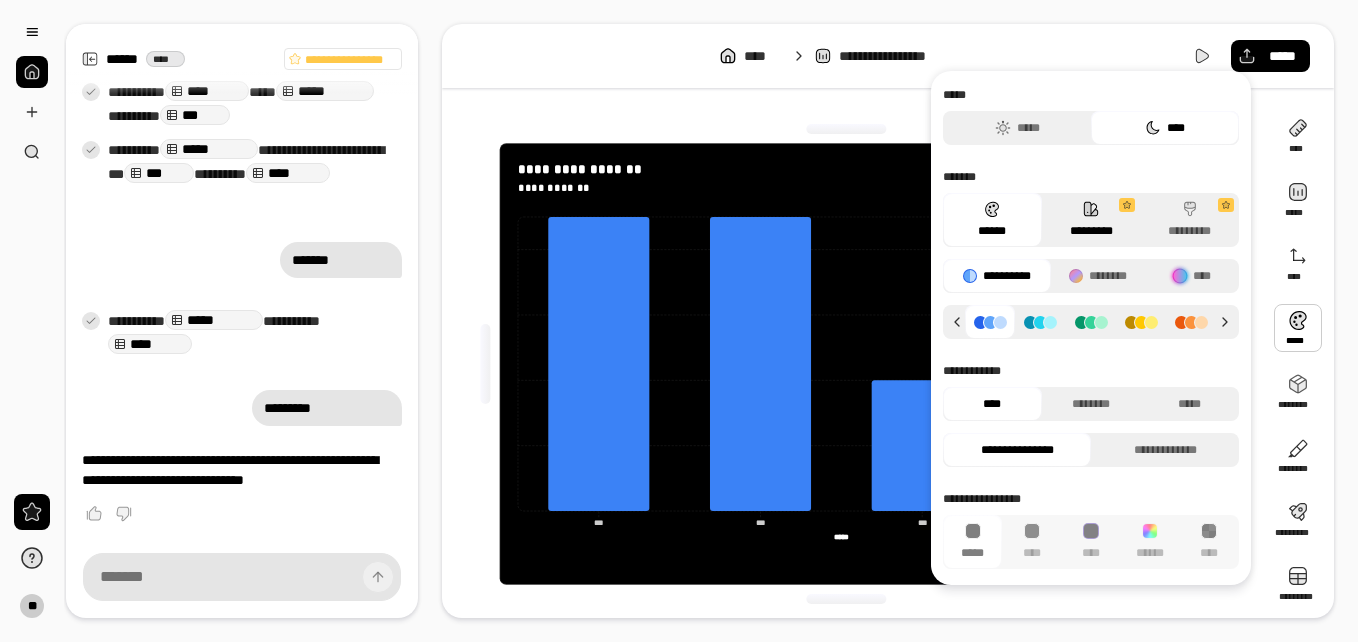 click on "*********" at bounding box center (1091, 220) 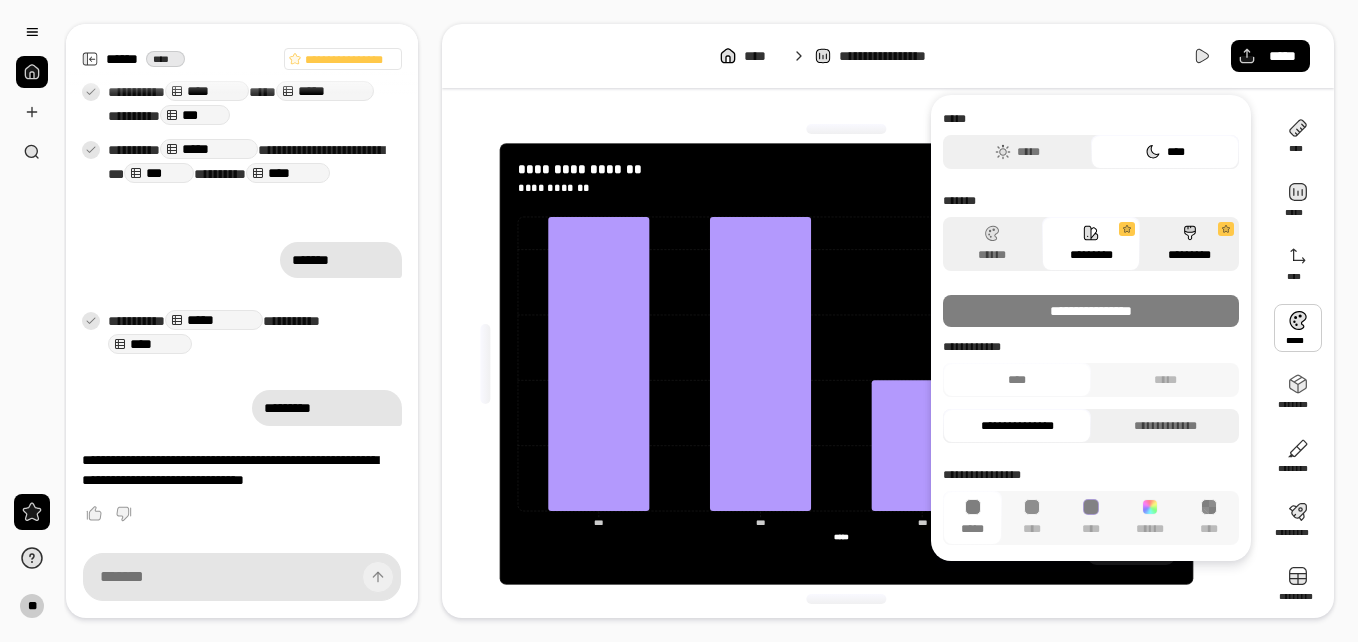 click at bounding box center [1226, 230] 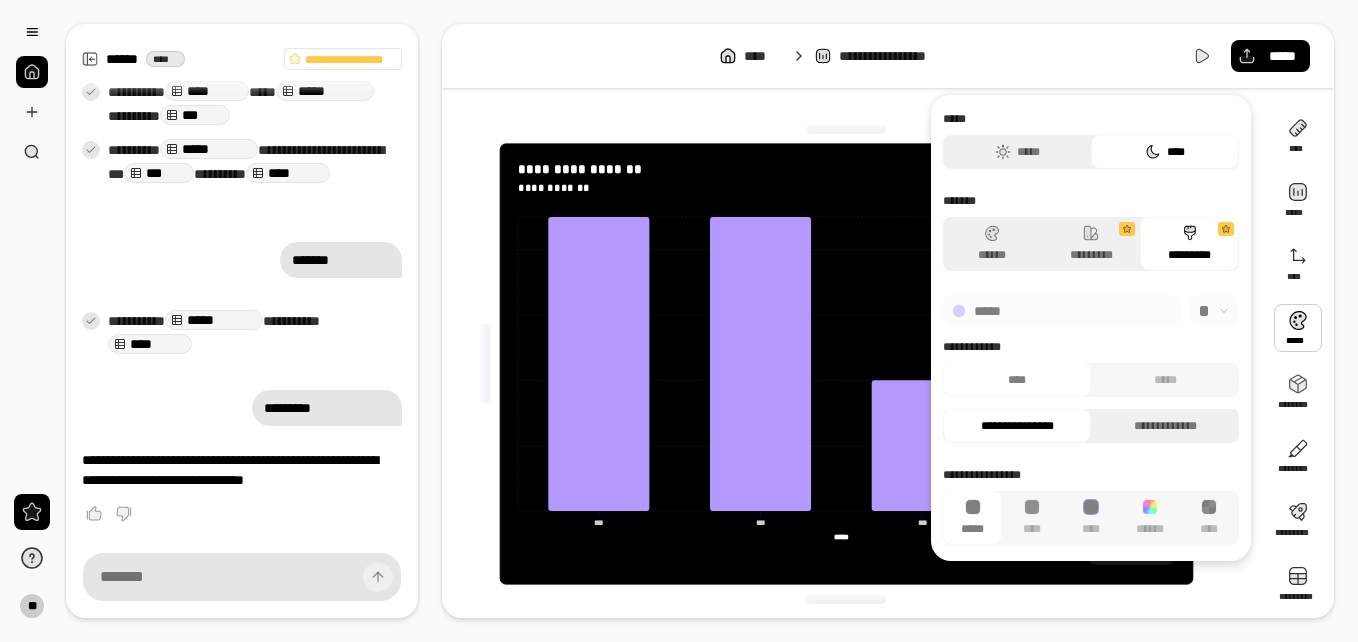 click on "*********" at bounding box center [1189, 244] 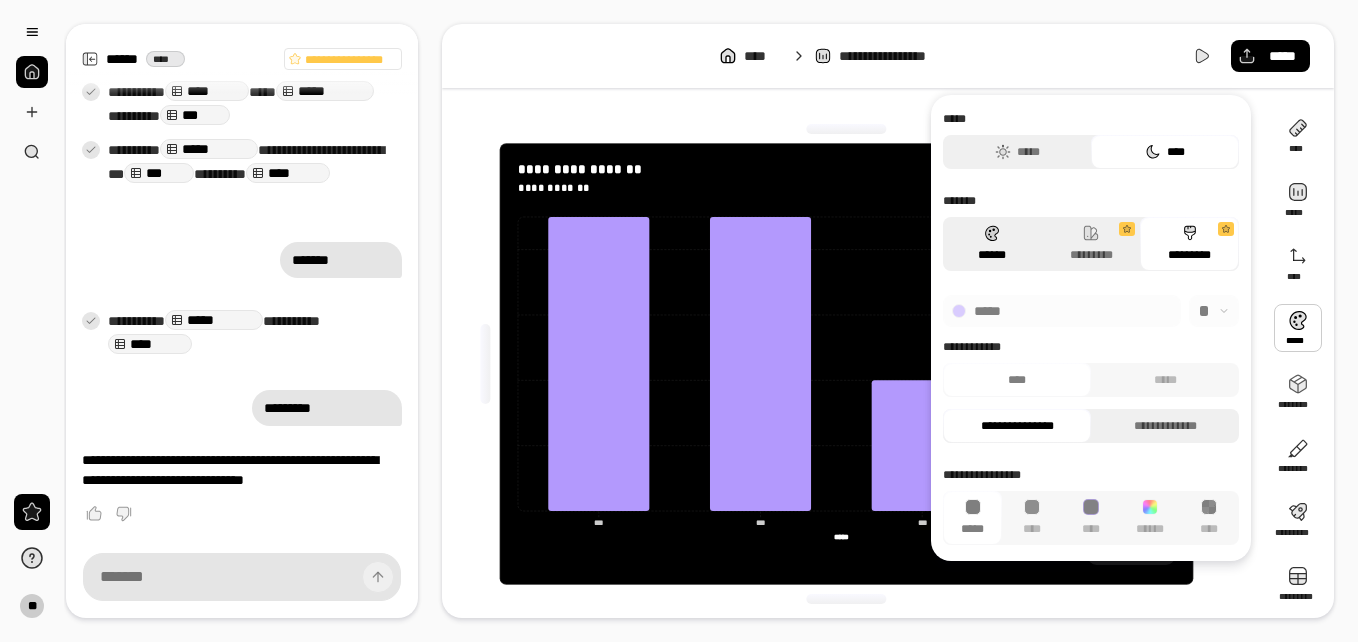 click 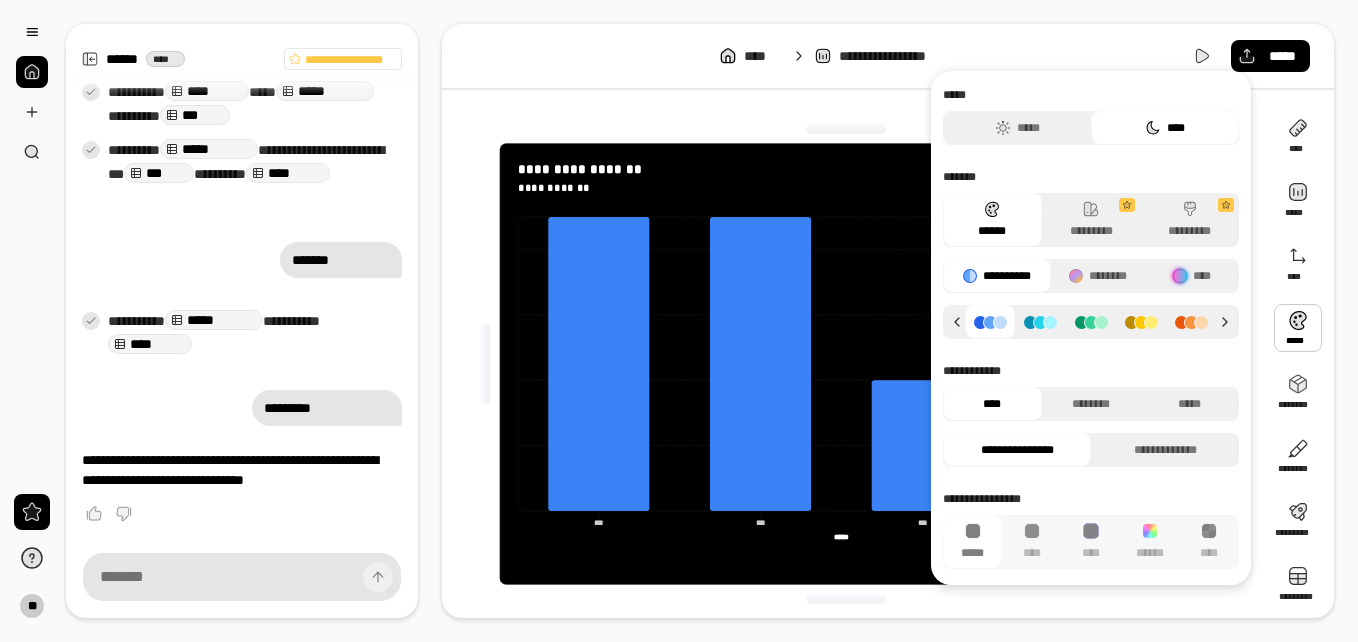 click 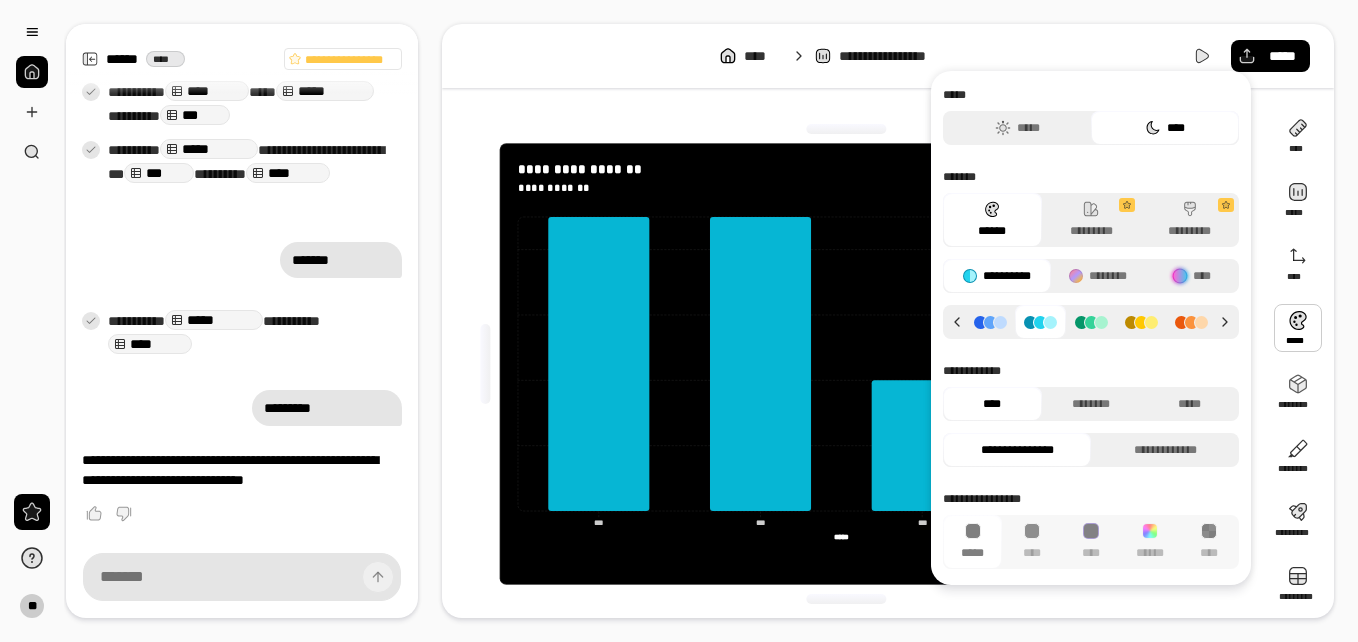 click 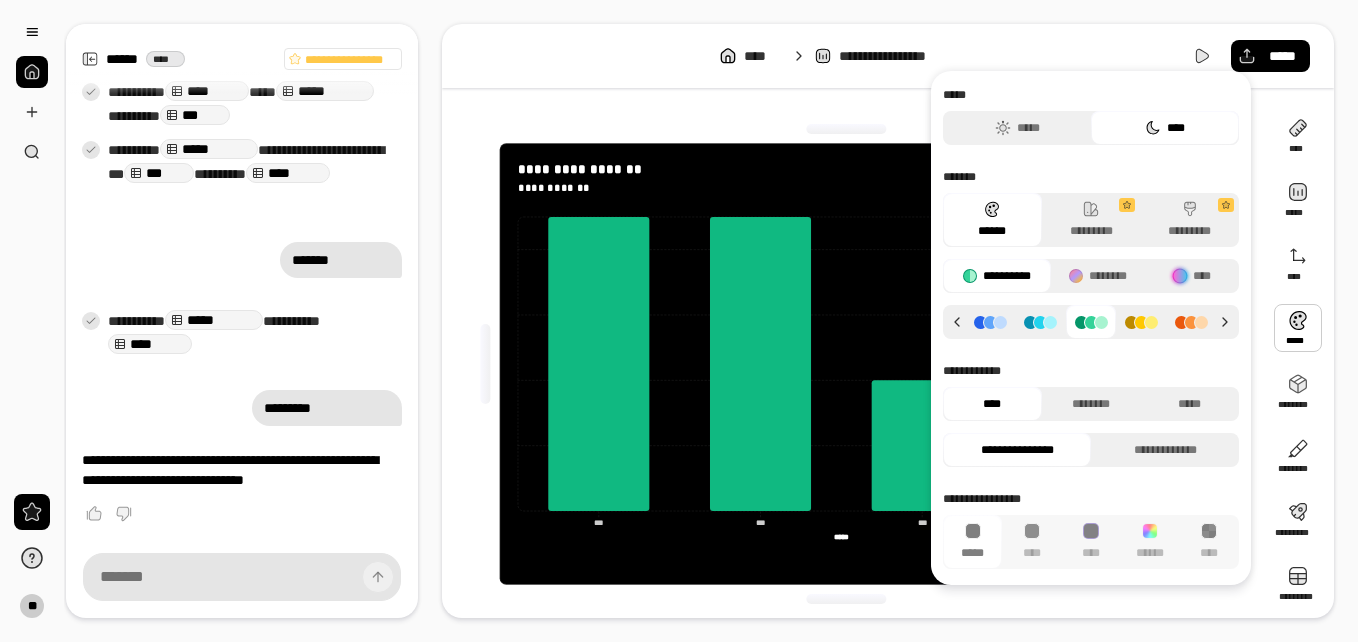 click 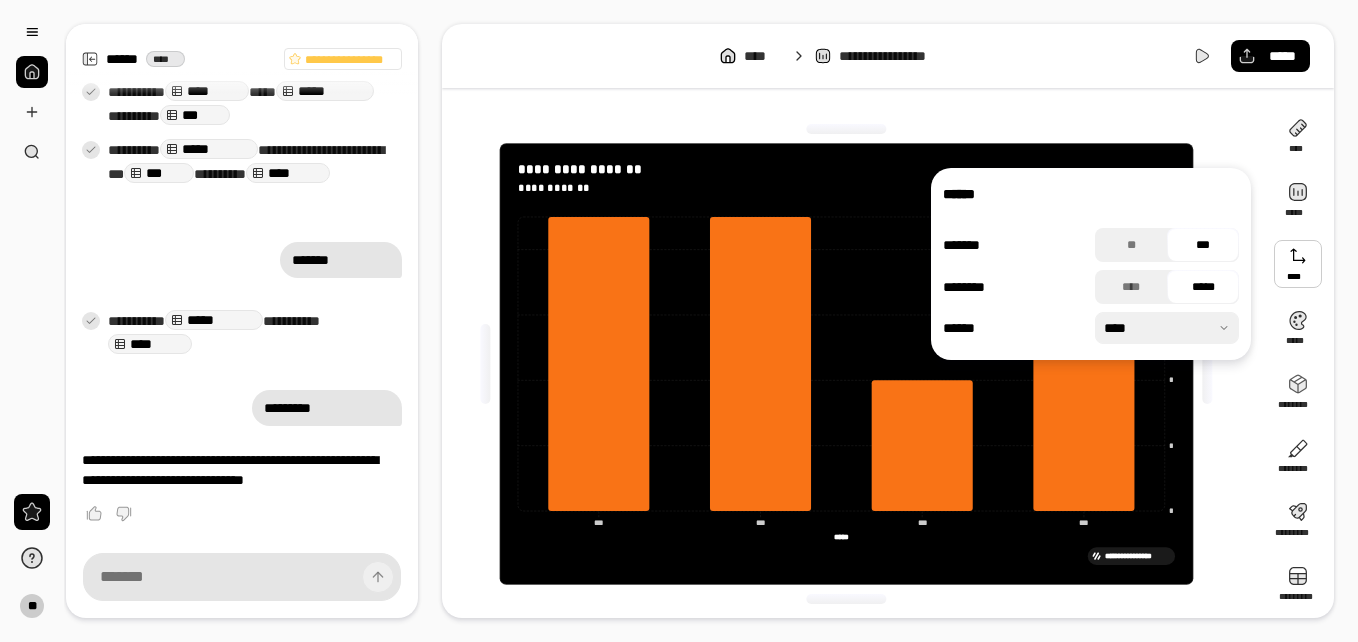 click at bounding box center (1298, 264) 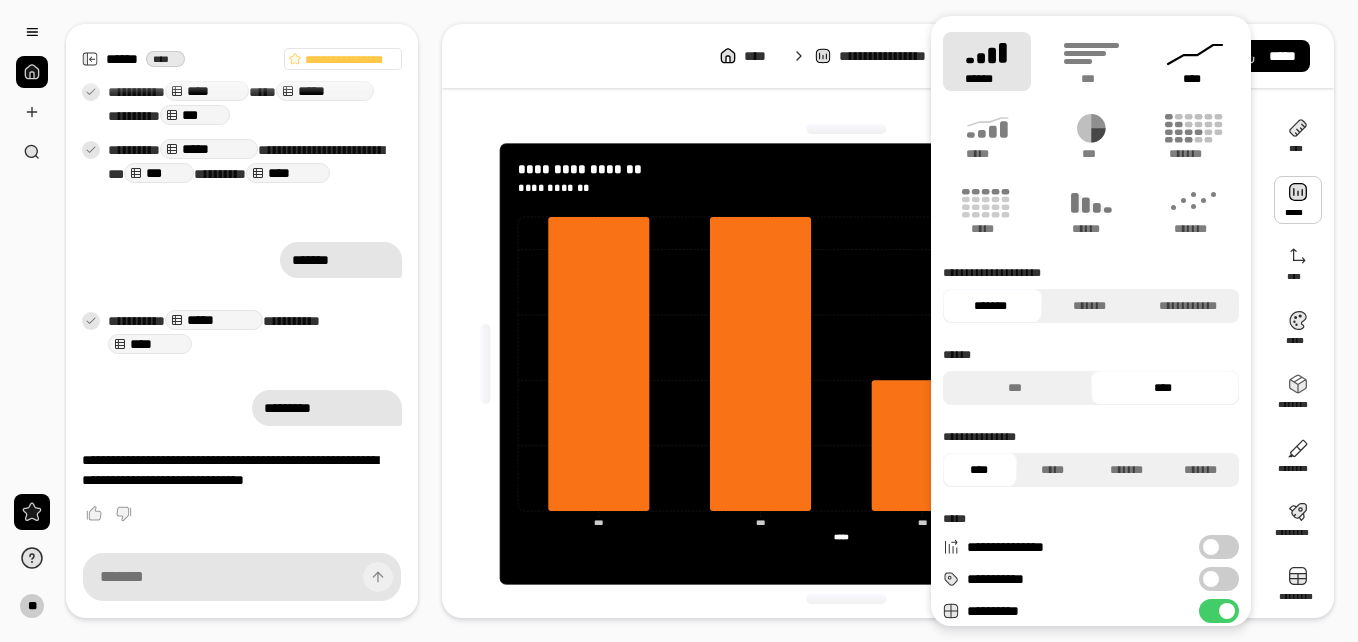 click 